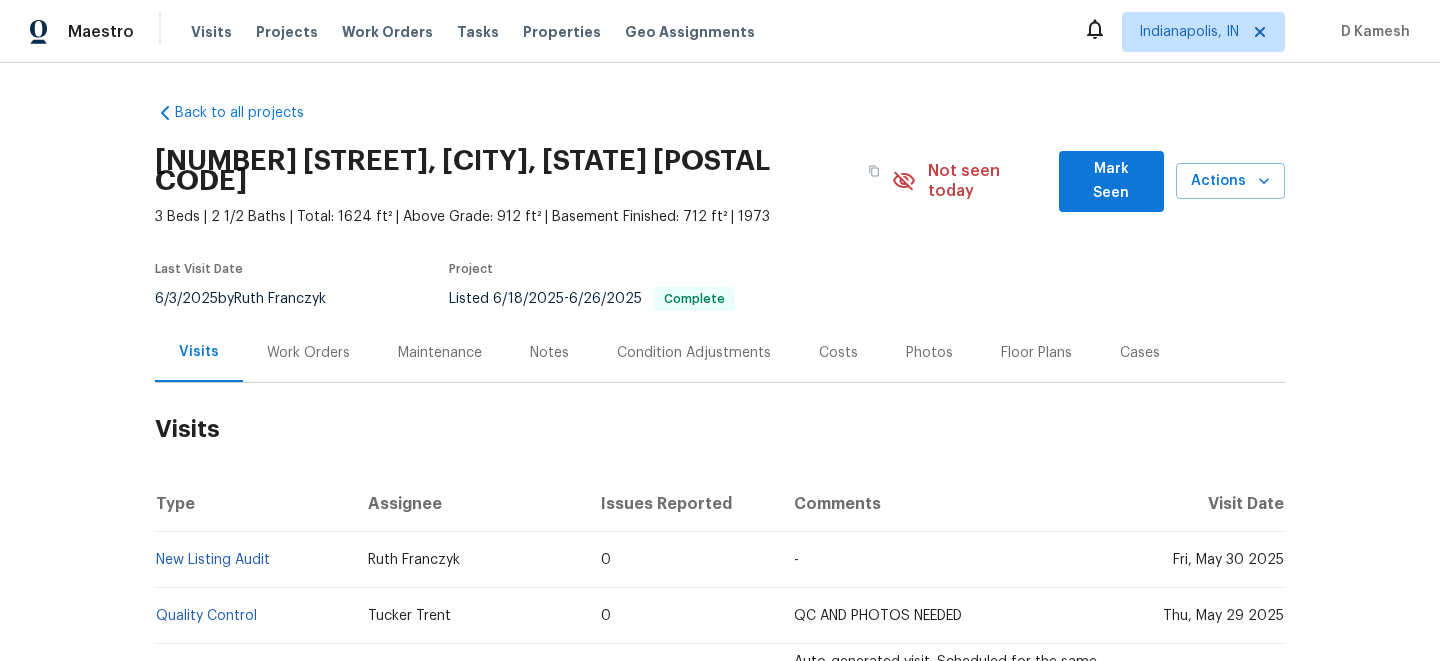 scroll, scrollTop: 0, scrollLeft: 0, axis: both 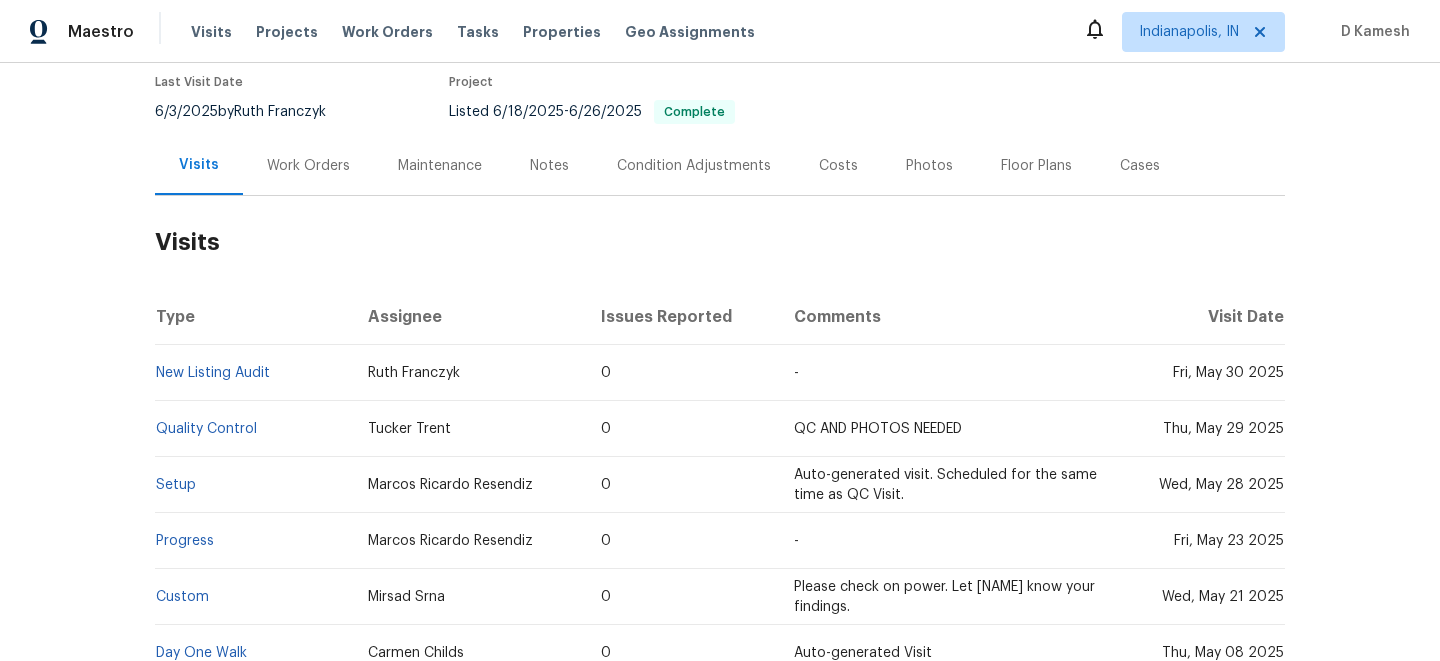 click on "Work Orders" at bounding box center (308, 166) 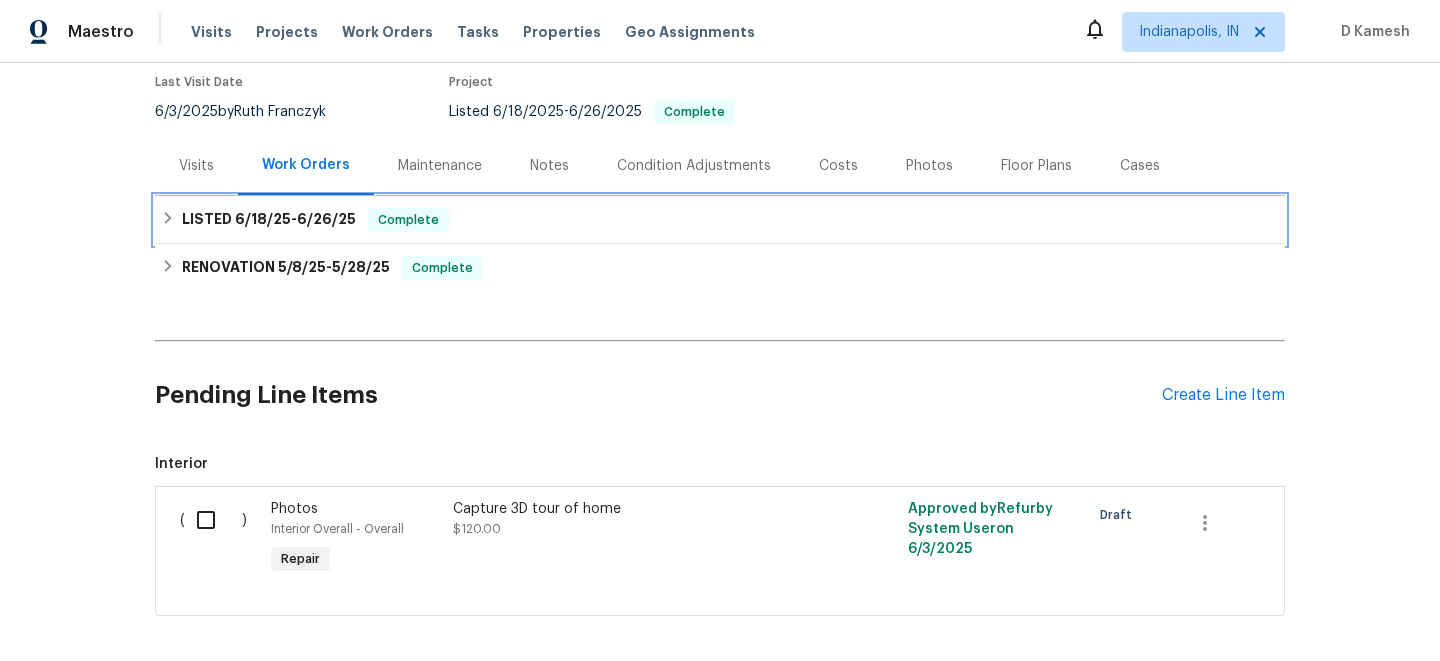 click on "LISTED [DATE] - [DATE] Complete" at bounding box center (720, 220) 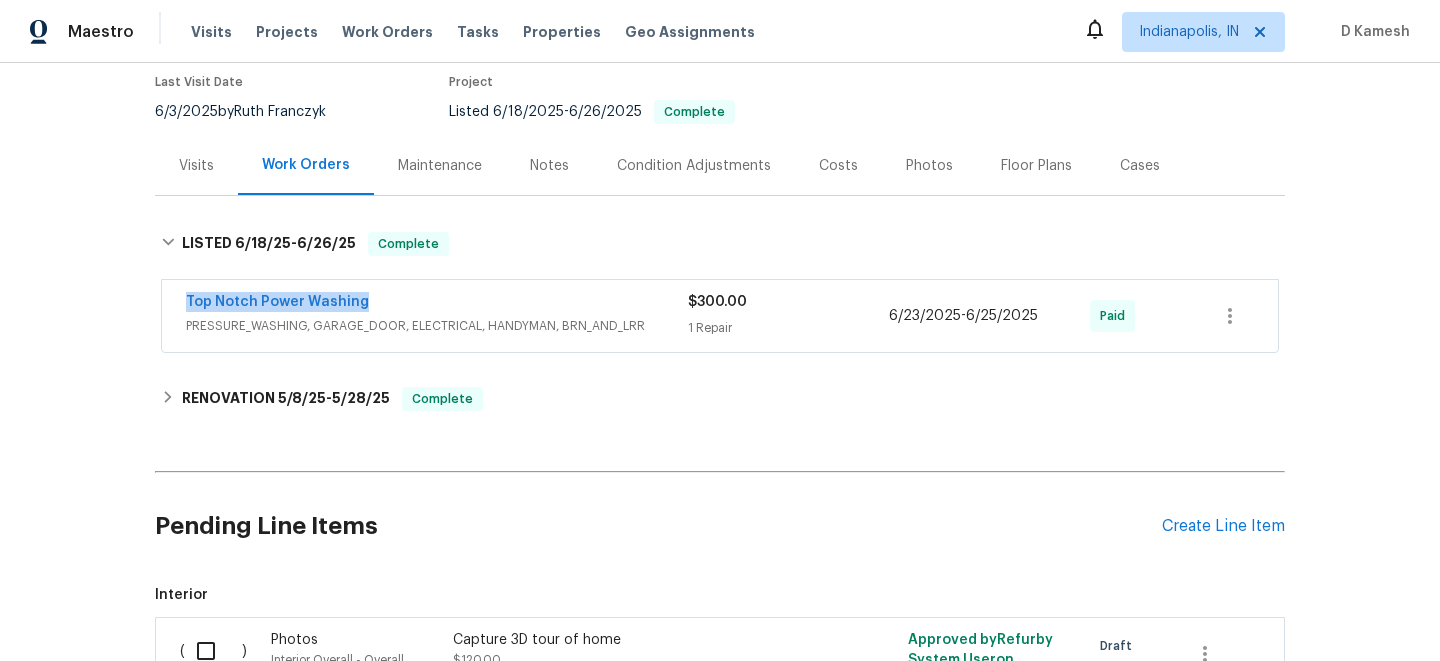 drag, startPoint x: 172, startPoint y: 285, endPoint x: 406, endPoint y: 285, distance: 234 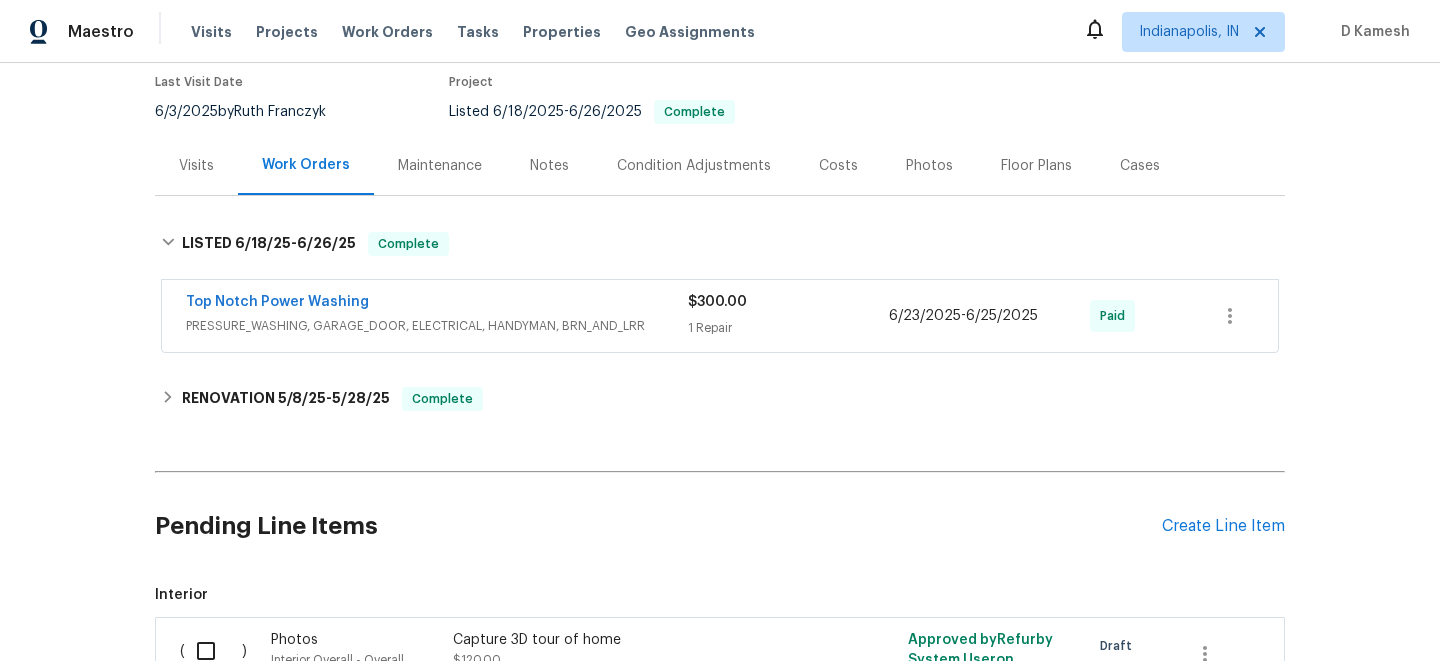 click on "Visits" at bounding box center [196, 166] 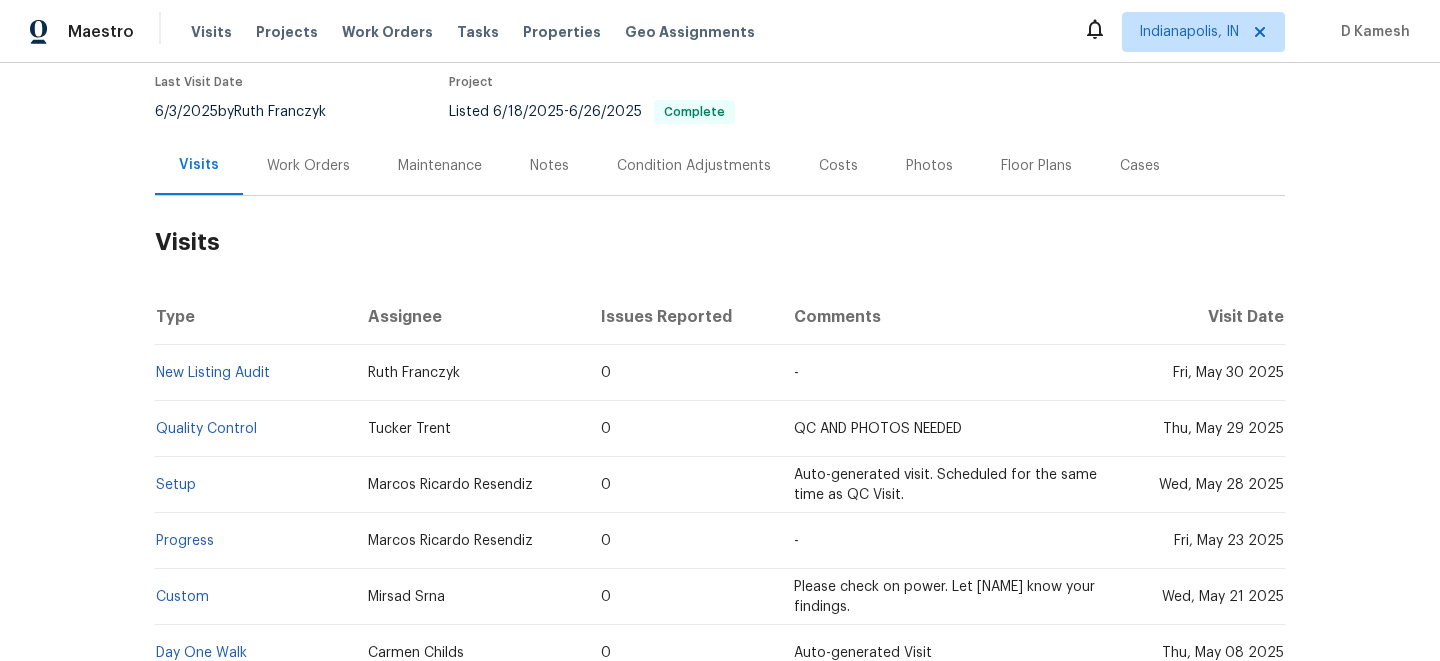 scroll, scrollTop: 236, scrollLeft: 0, axis: vertical 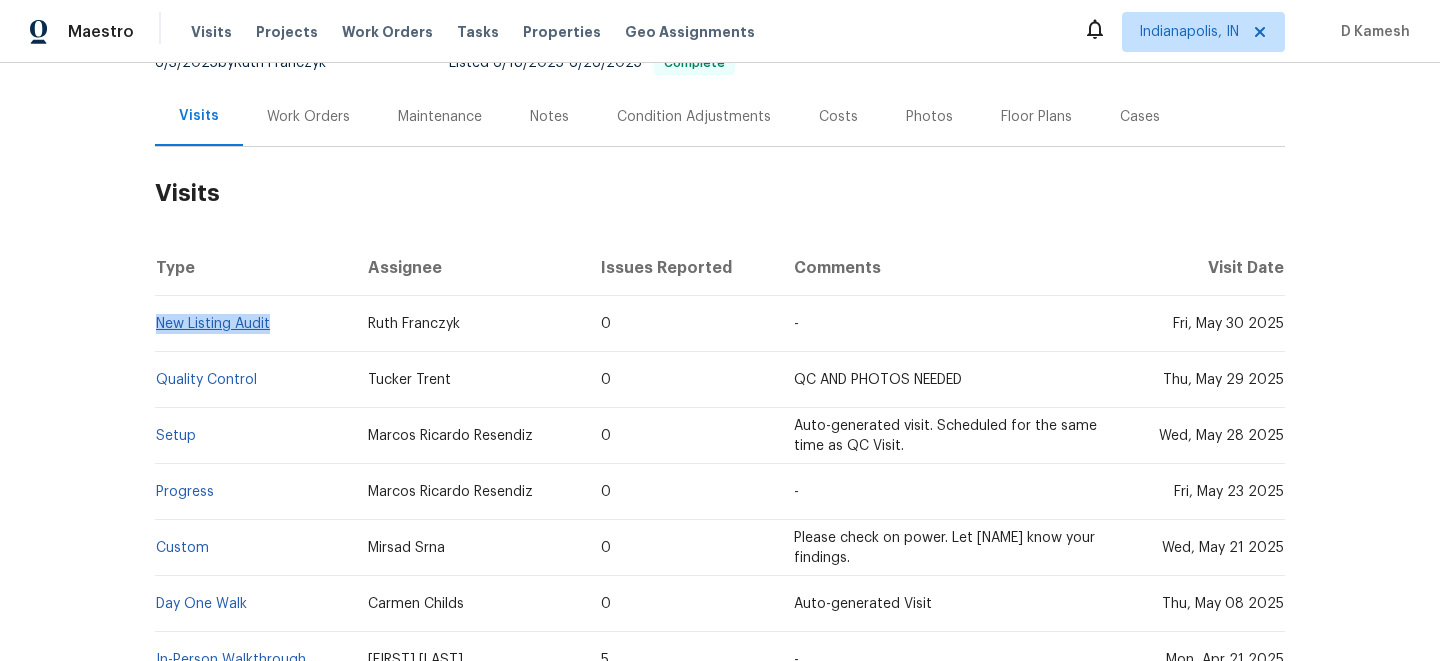 drag, startPoint x: 277, startPoint y: 308, endPoint x: 157, endPoint y: 304, distance: 120.06665 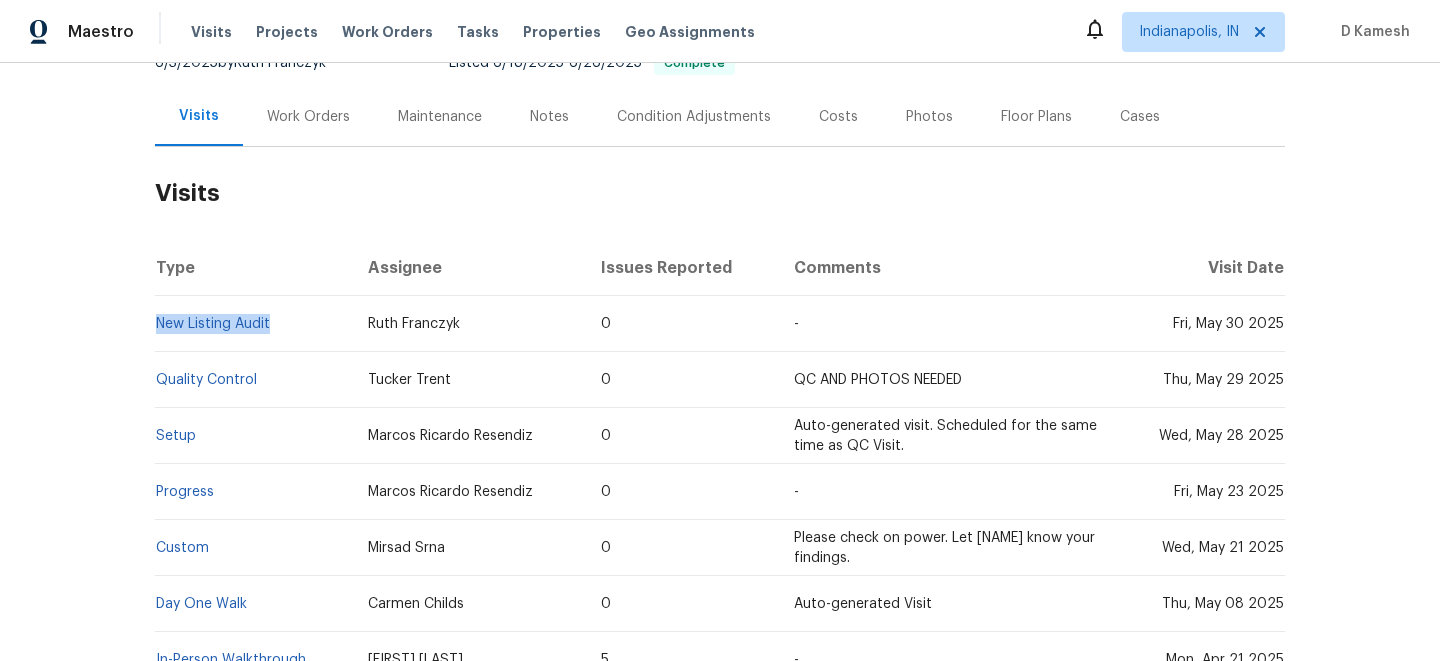 copy on "New Listing Audit" 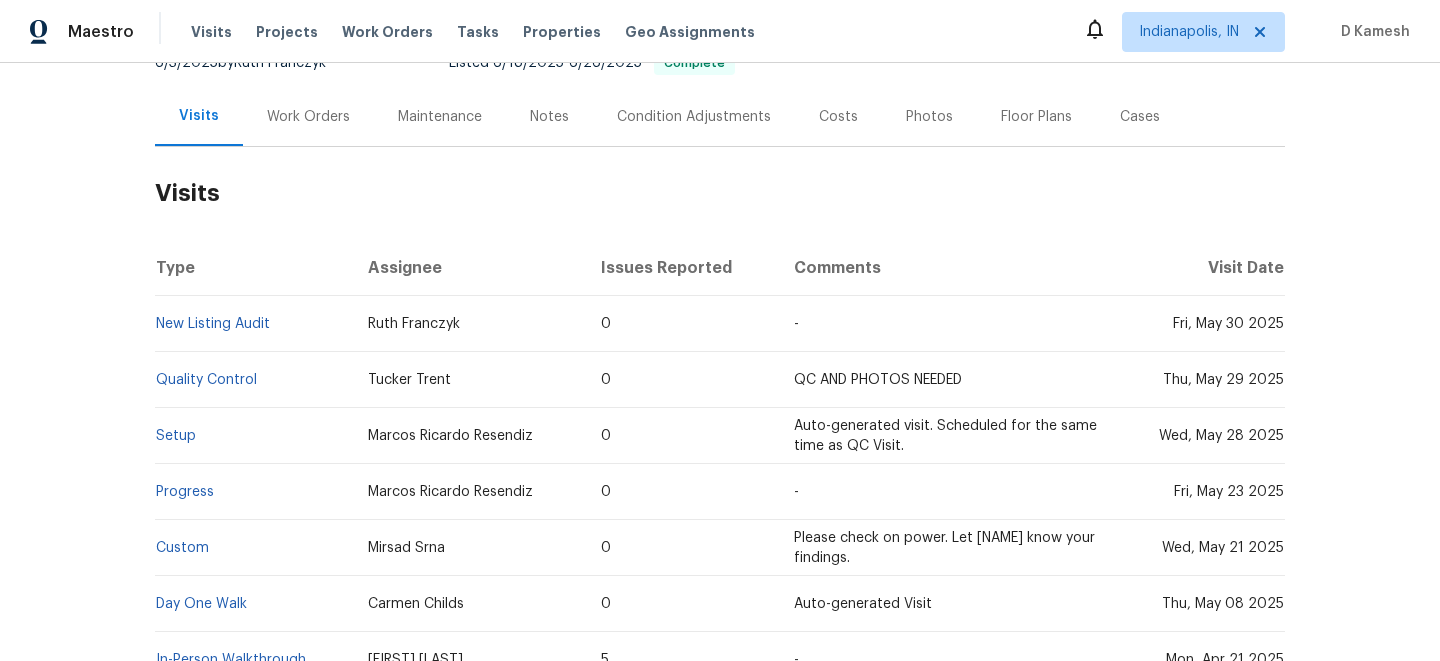 click on "QC AND PHOTOS NEEDED" at bounding box center (947, 380) 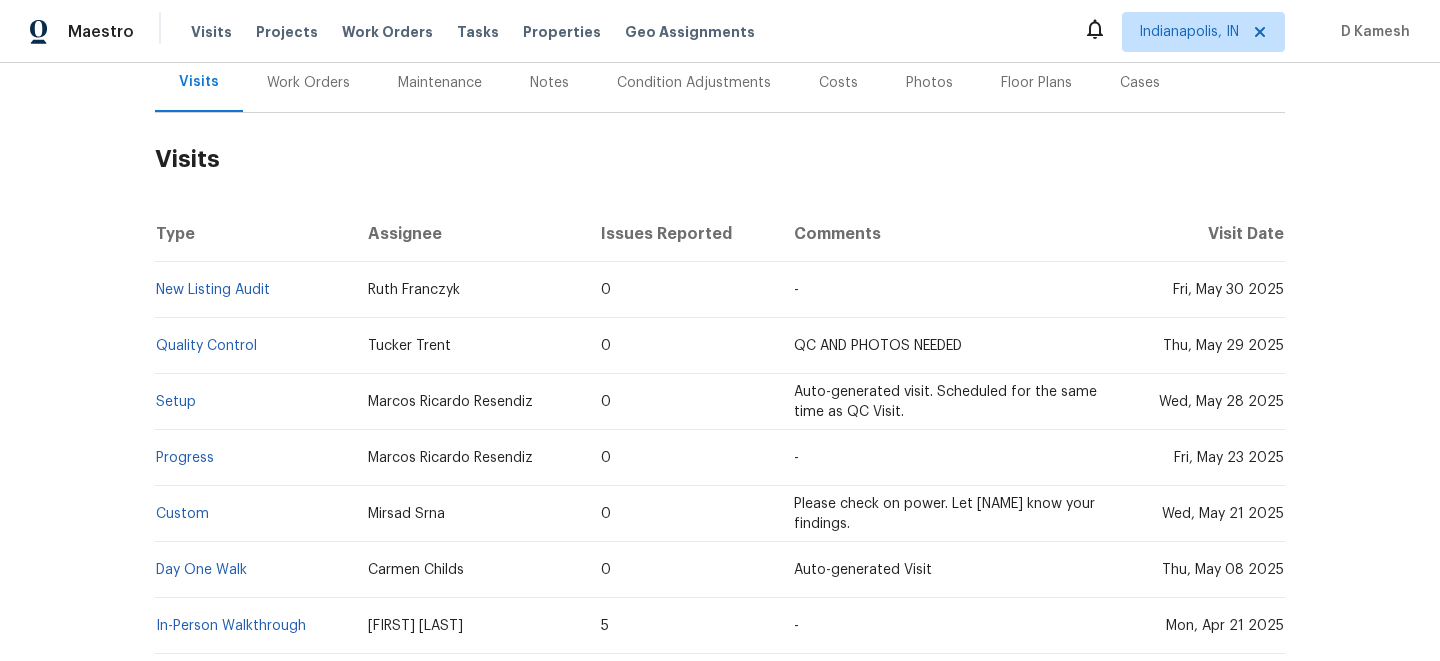 scroll, scrollTop: 276, scrollLeft: 0, axis: vertical 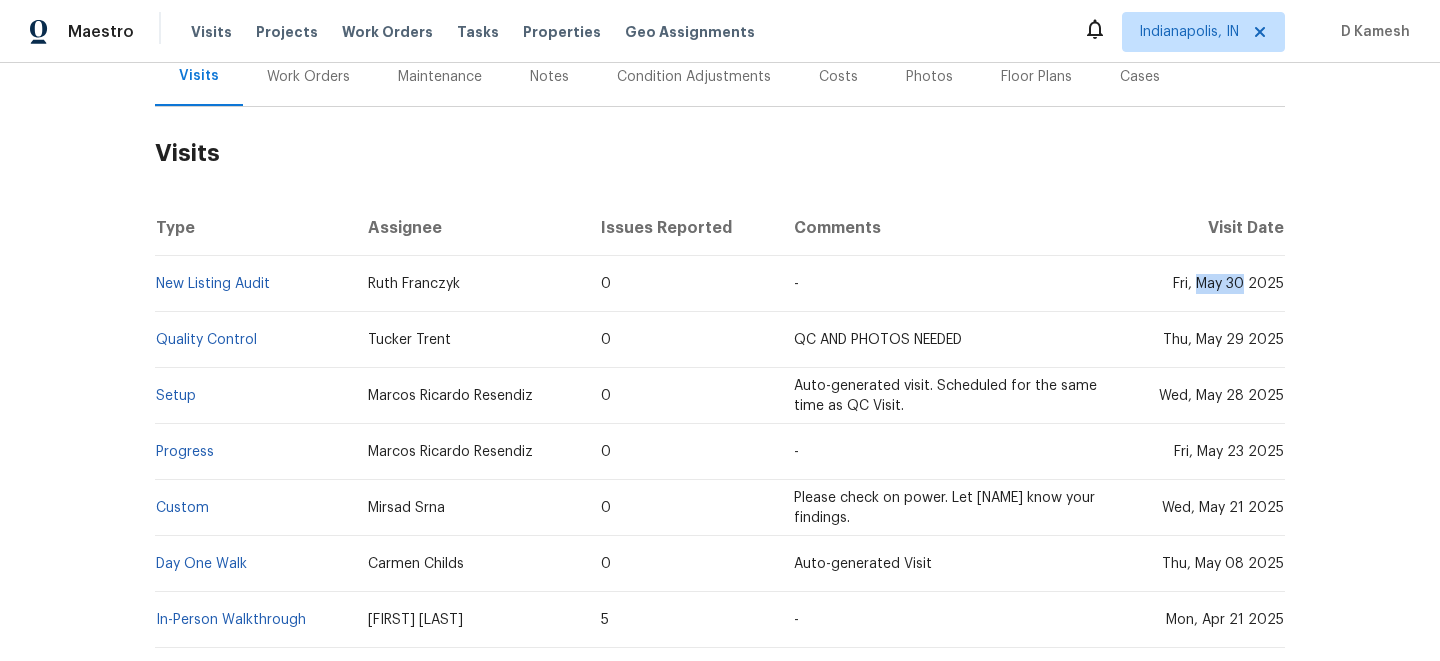 drag, startPoint x: 1198, startPoint y: 264, endPoint x: 1245, endPoint y: 264, distance: 47 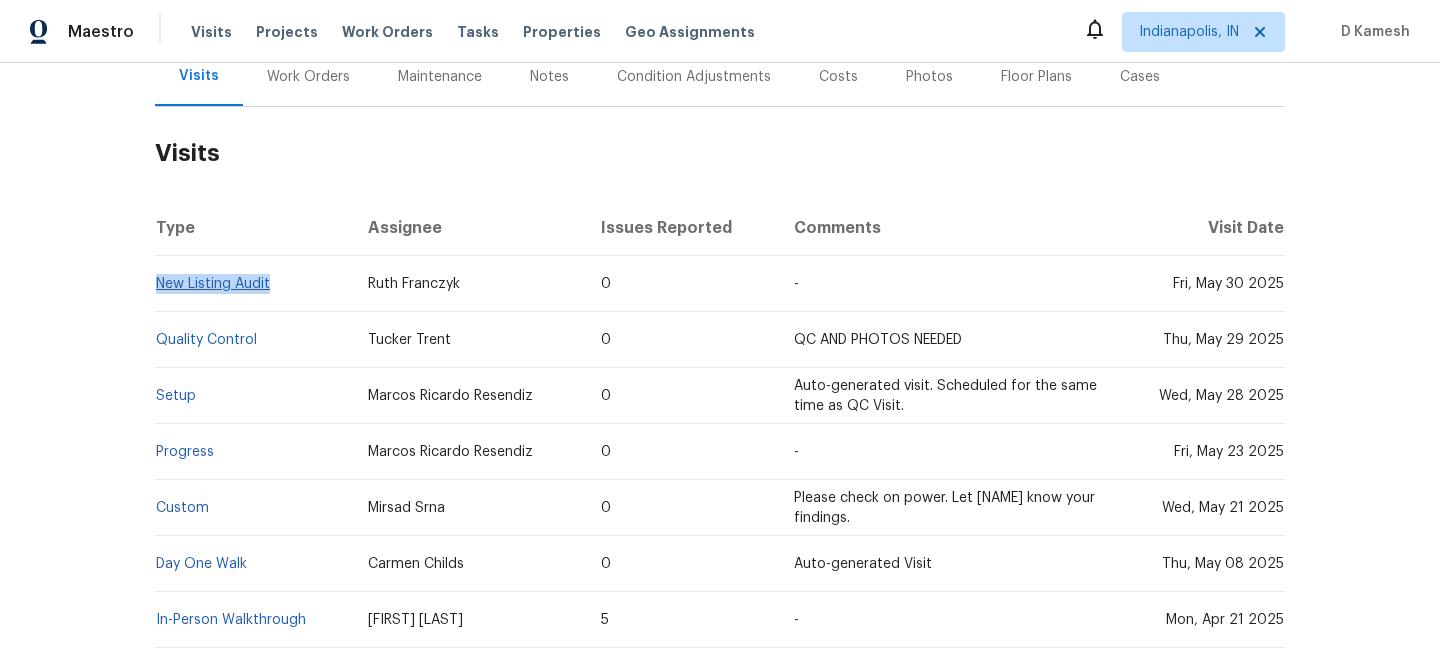 drag, startPoint x: 276, startPoint y: 261, endPoint x: 157, endPoint y: 258, distance: 119.03781 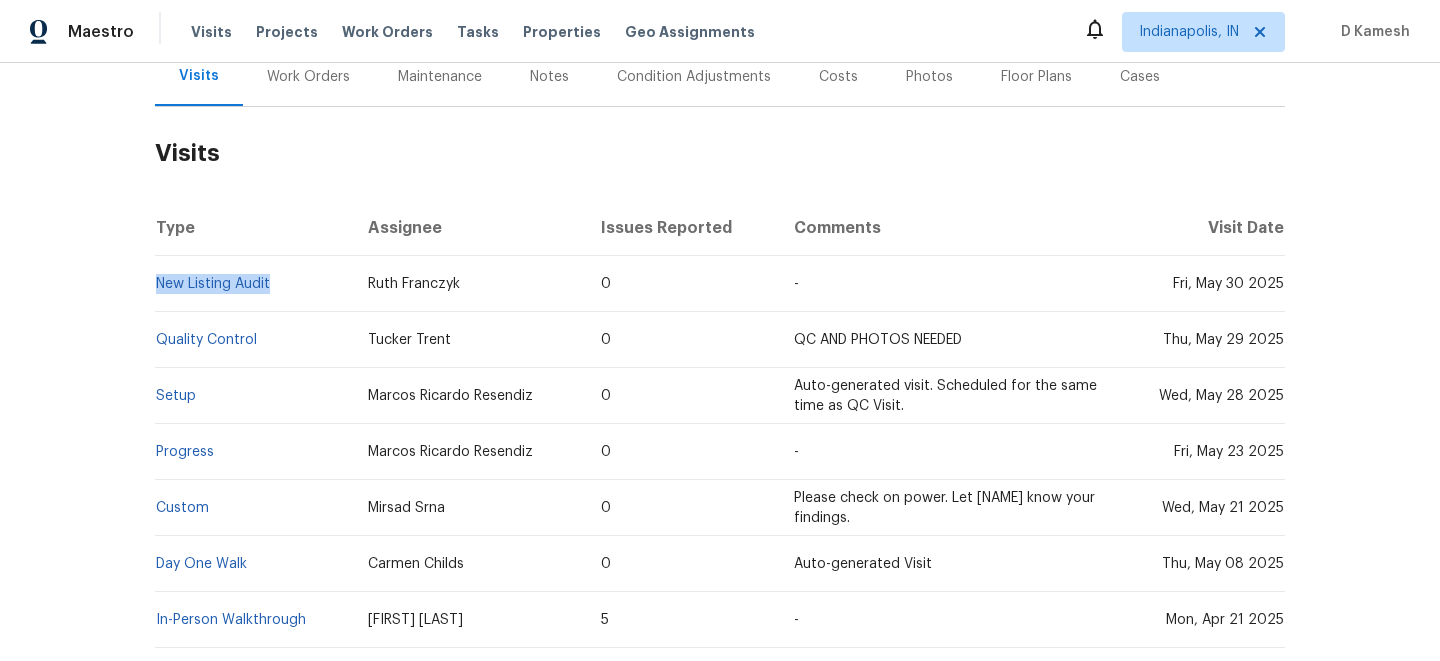 copy on "New Listing Audit" 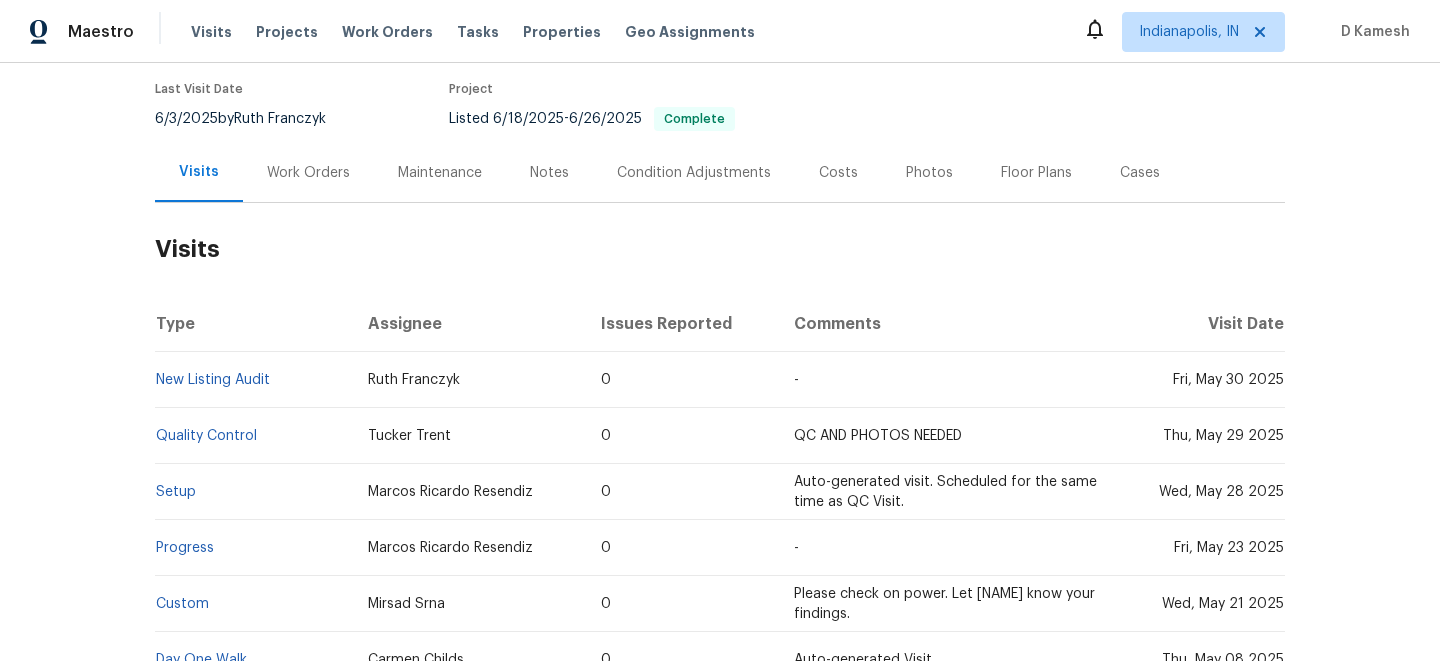 click on "Work Orders" at bounding box center (308, 173) 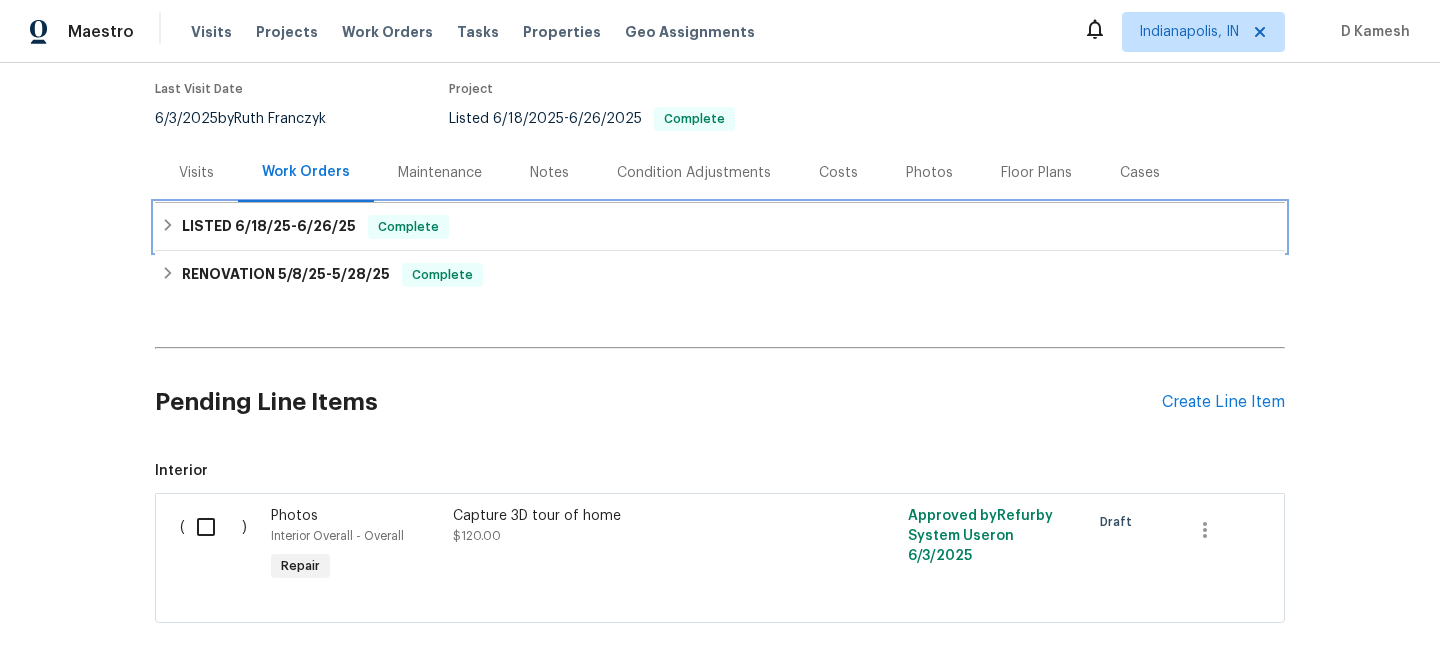 click on "LISTED   6/18/25  -  6/26/25 Complete" at bounding box center (720, 227) 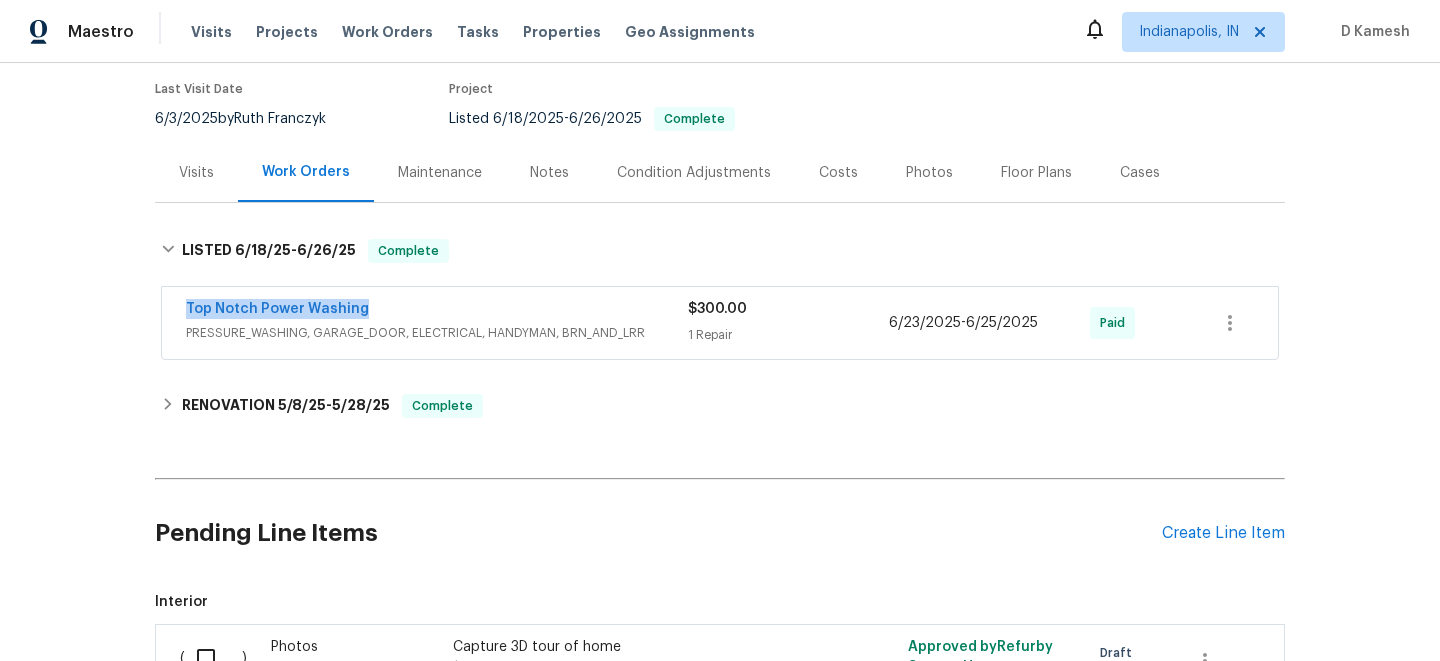 drag, startPoint x: 175, startPoint y: 285, endPoint x: 439, endPoint y: 286, distance: 264.0019 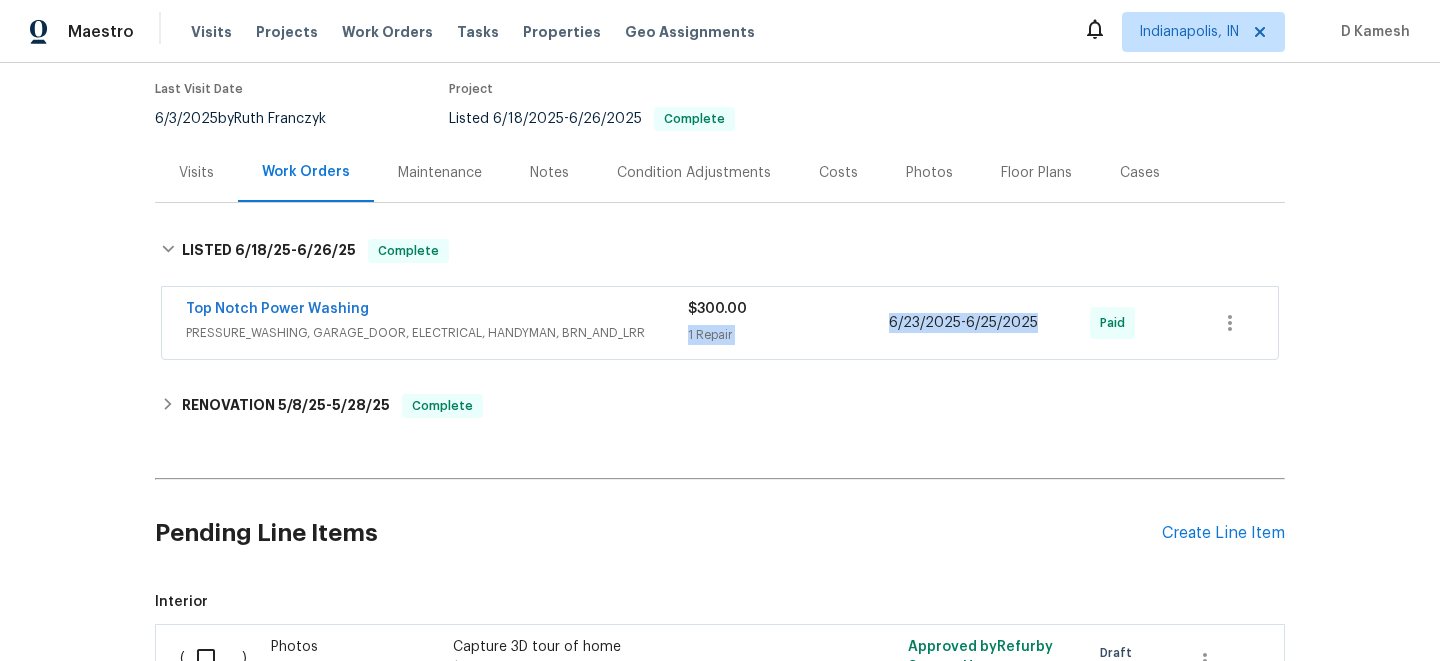 drag, startPoint x: 884, startPoint y: 298, endPoint x: 1042, endPoint y: 298, distance: 158 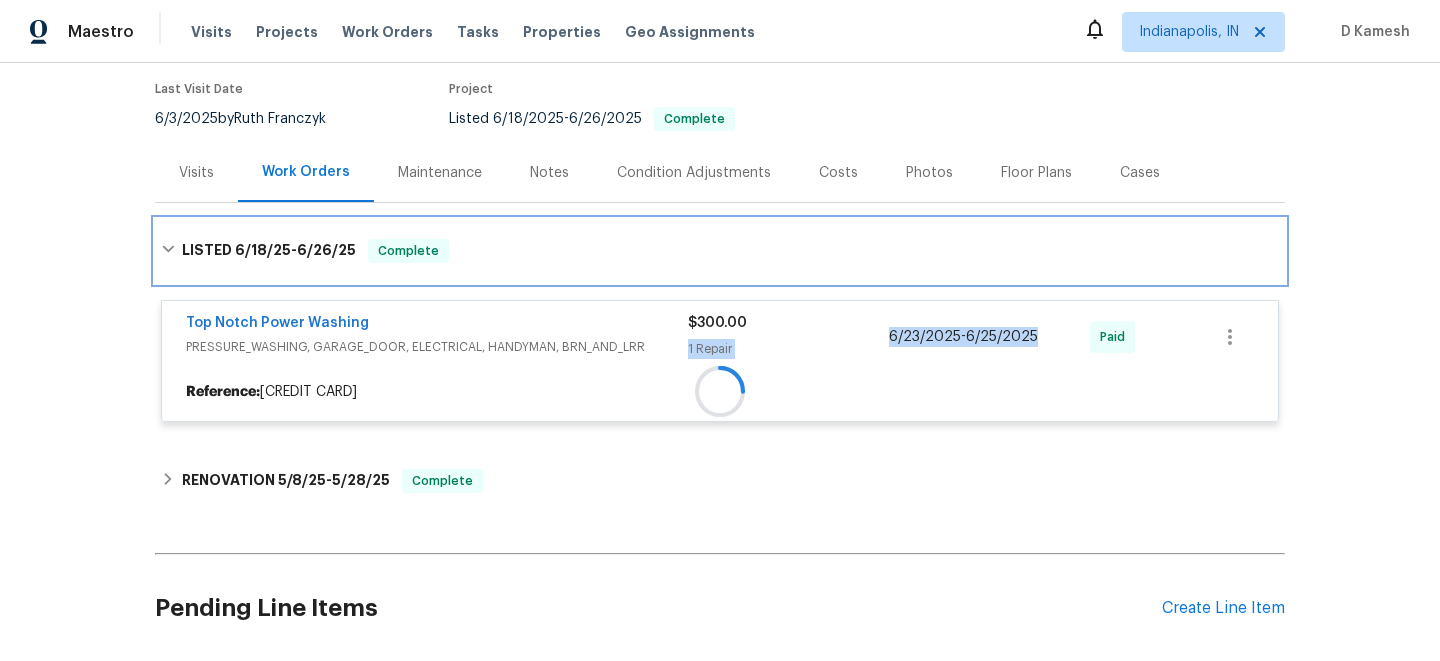 click on "LISTED   6/18/25  -  6/26/25 Complete" at bounding box center [720, 251] 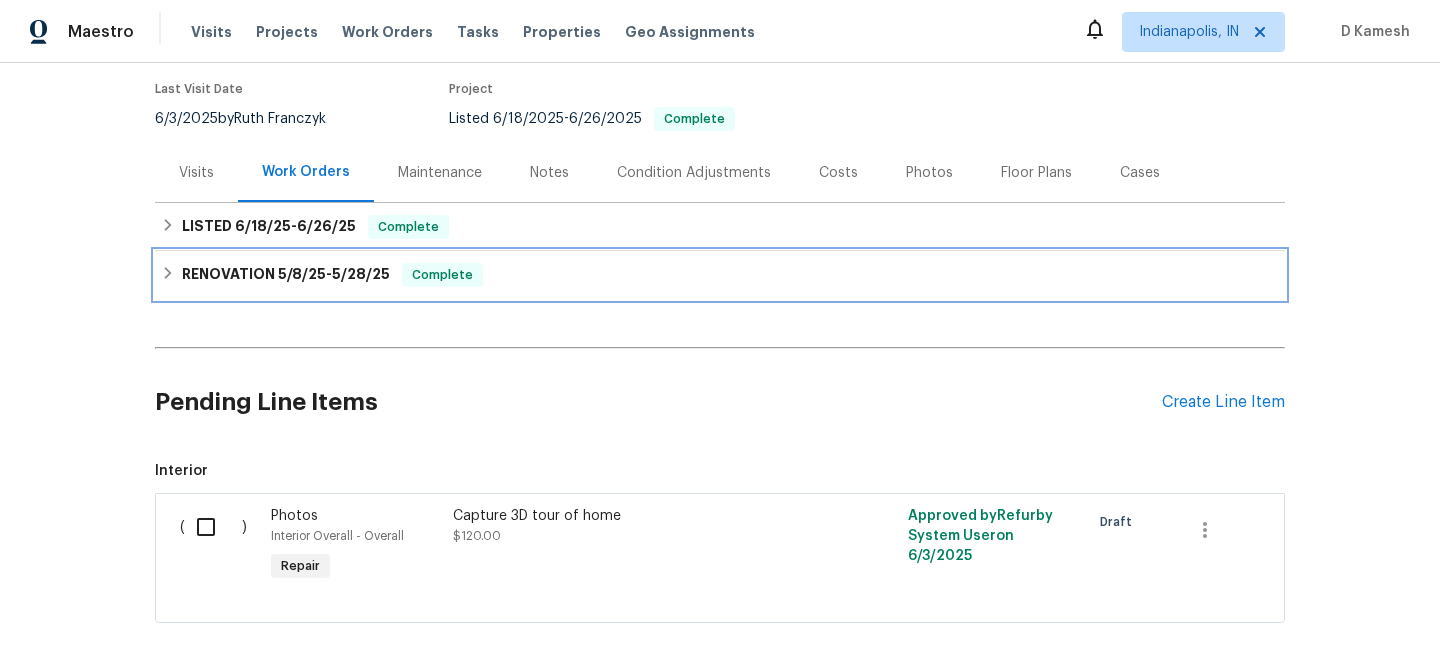 click on "RENOVATION   5/8/25  -  5/28/25 Complete" at bounding box center [720, 275] 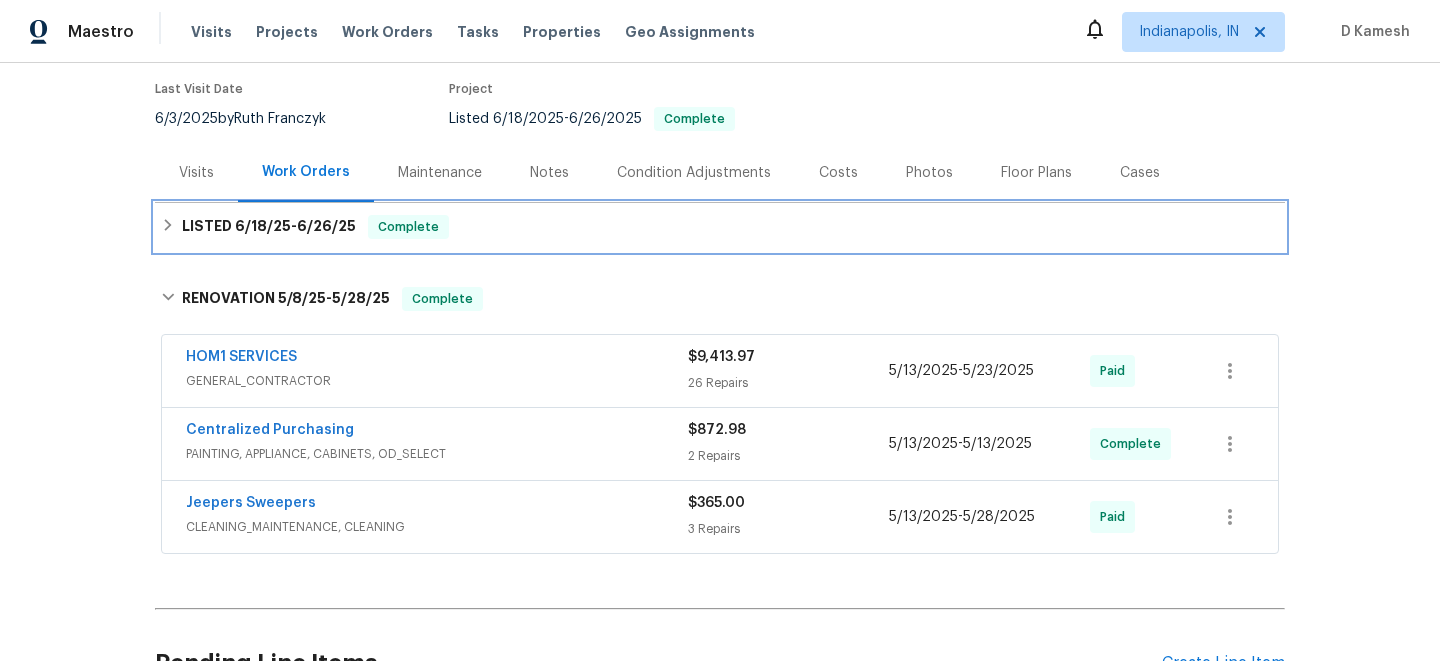 click on "LISTED   6/18/25  -  6/26/25 Complete" at bounding box center (720, 227) 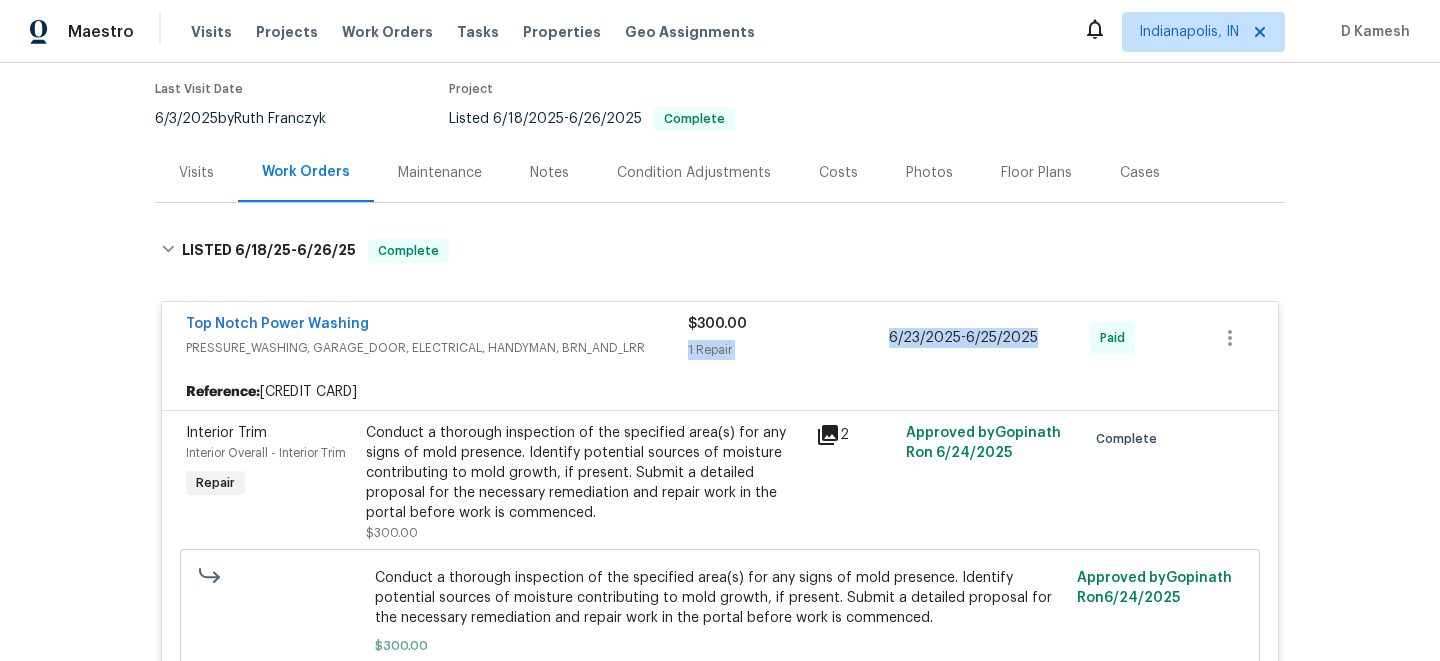 click on "1 Repair" at bounding box center (788, 350) 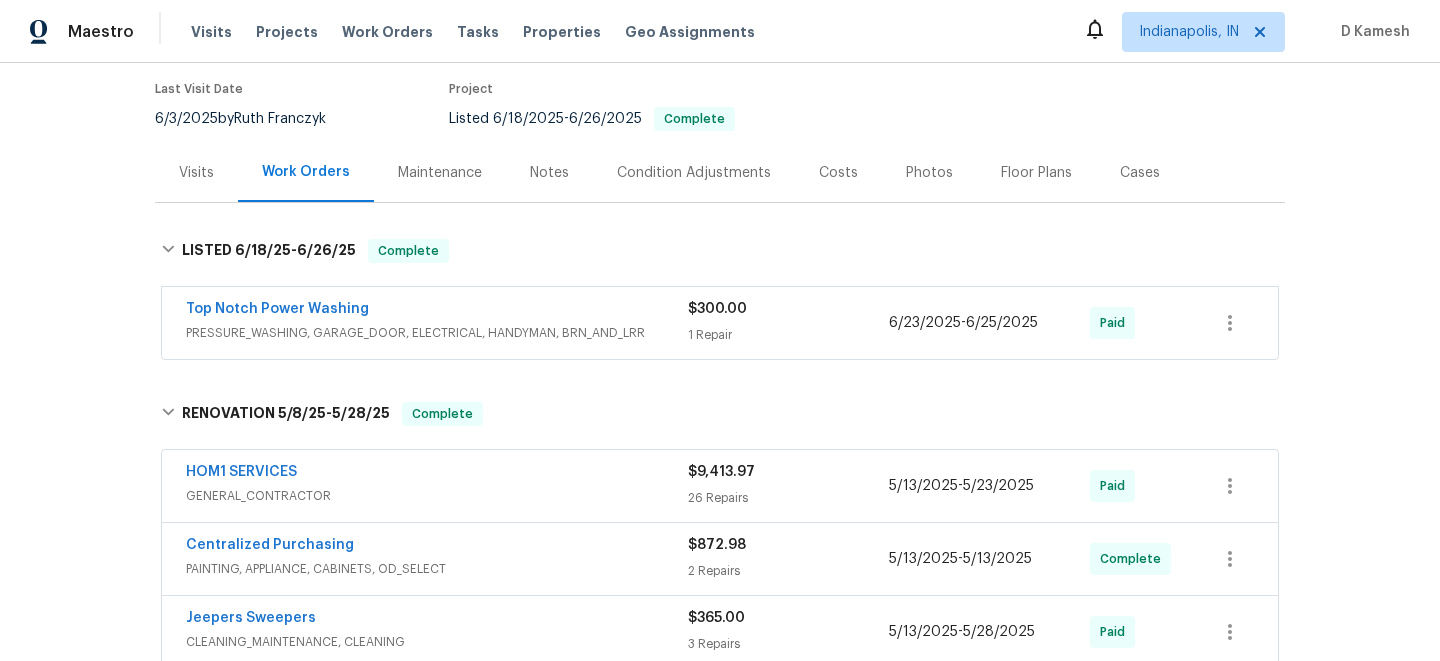 drag, startPoint x: 883, startPoint y: 301, endPoint x: 1034, endPoint y: 302, distance: 151.00331 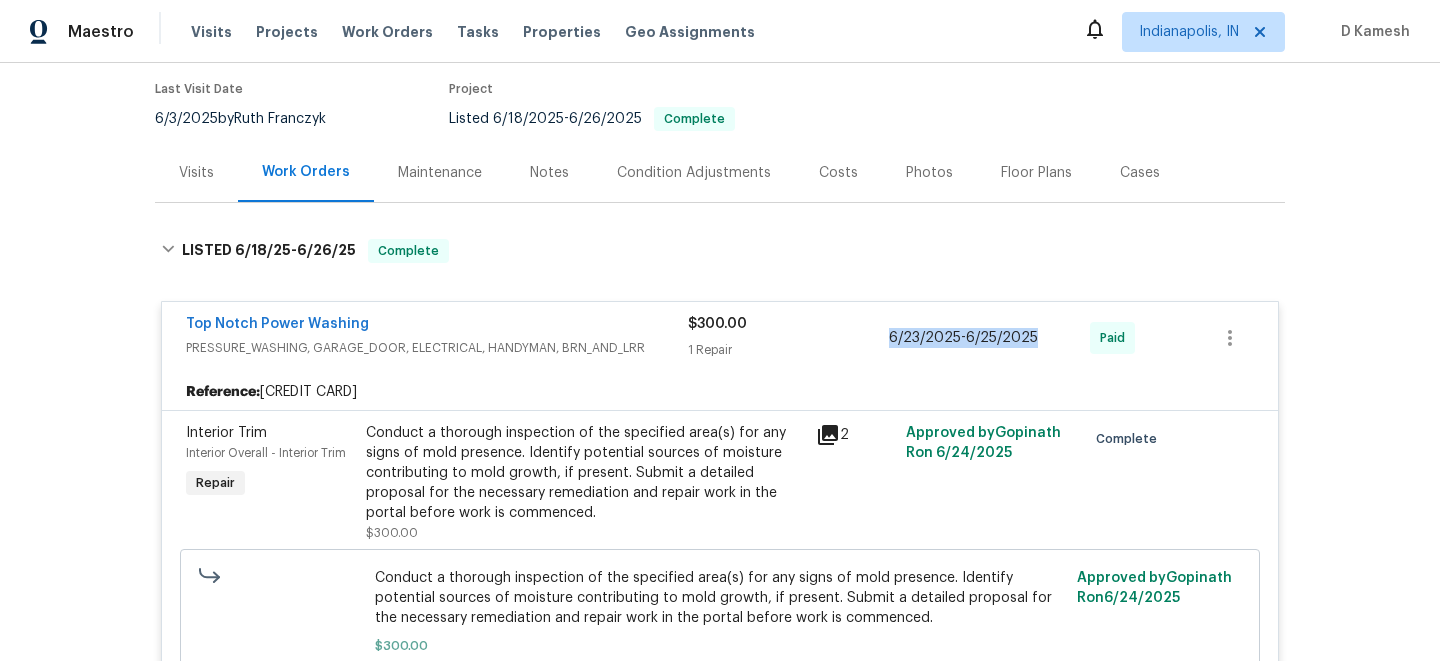 drag, startPoint x: 1047, startPoint y: 318, endPoint x: 892, endPoint y: 315, distance: 155.02902 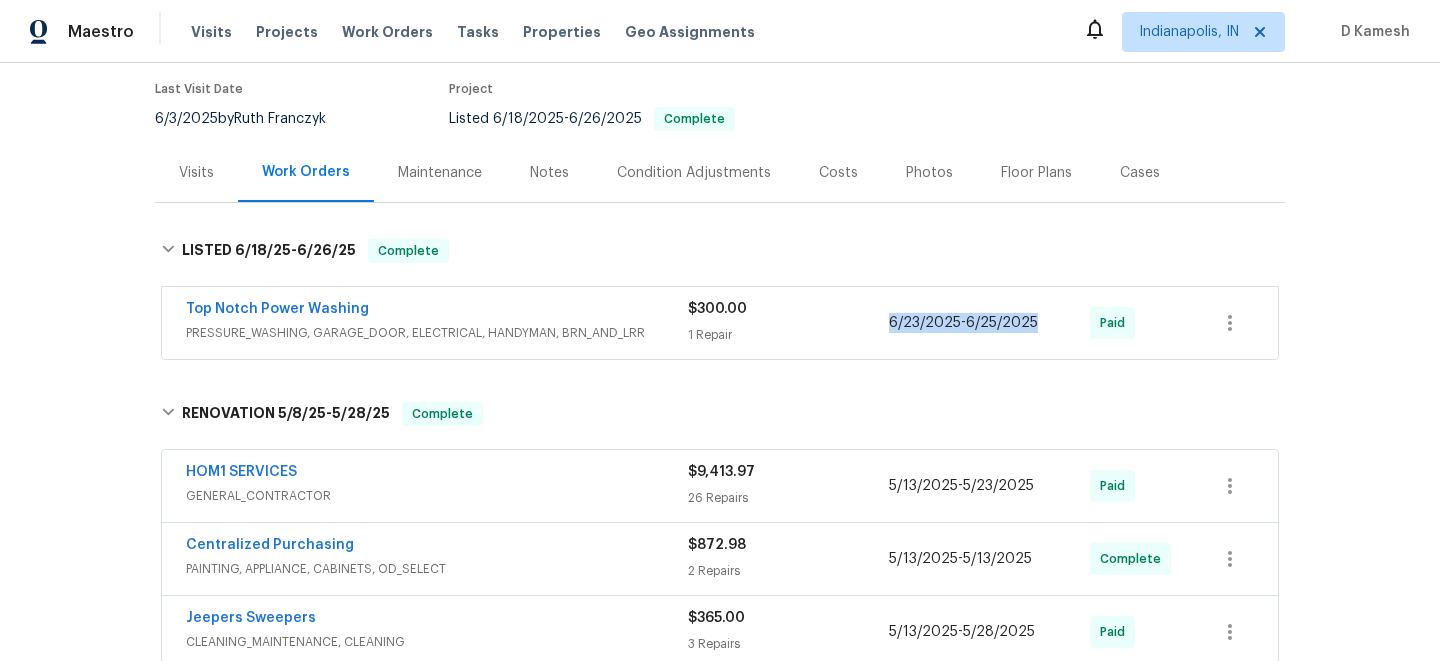 copy on "6/23/2025  -  6/25/2025" 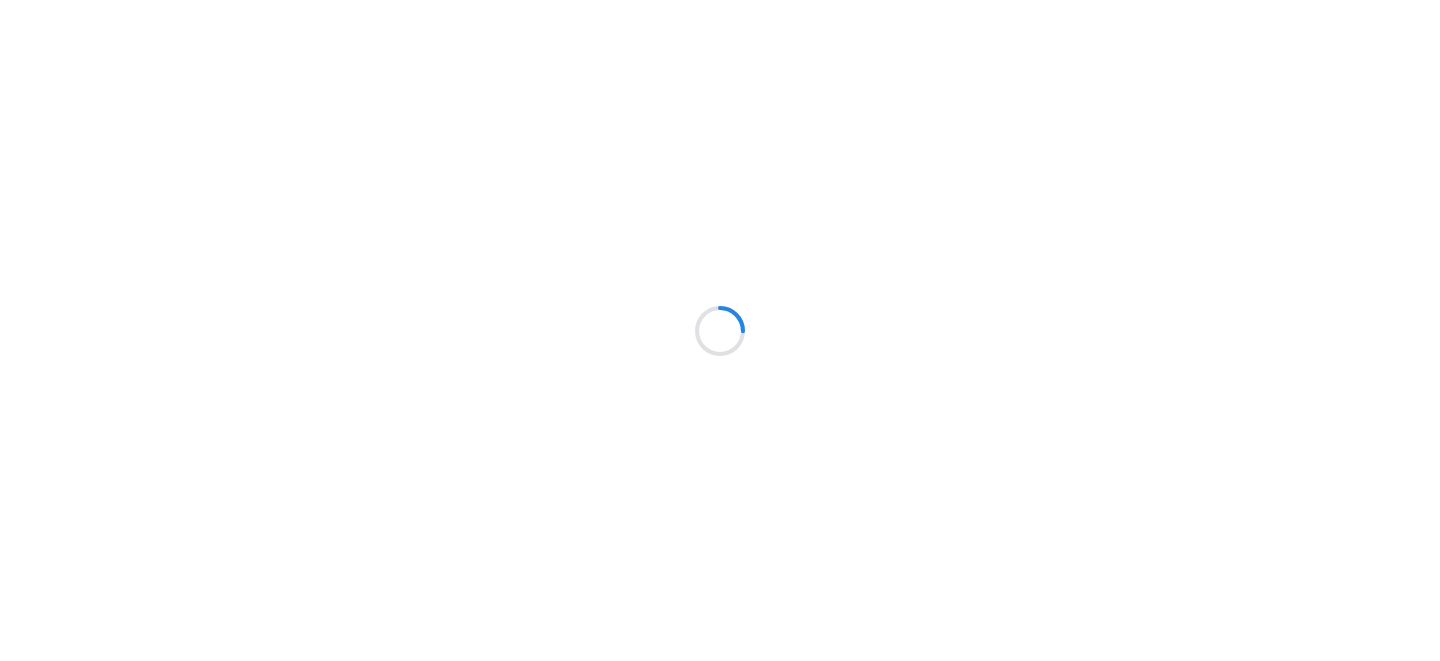 scroll, scrollTop: 0, scrollLeft: 0, axis: both 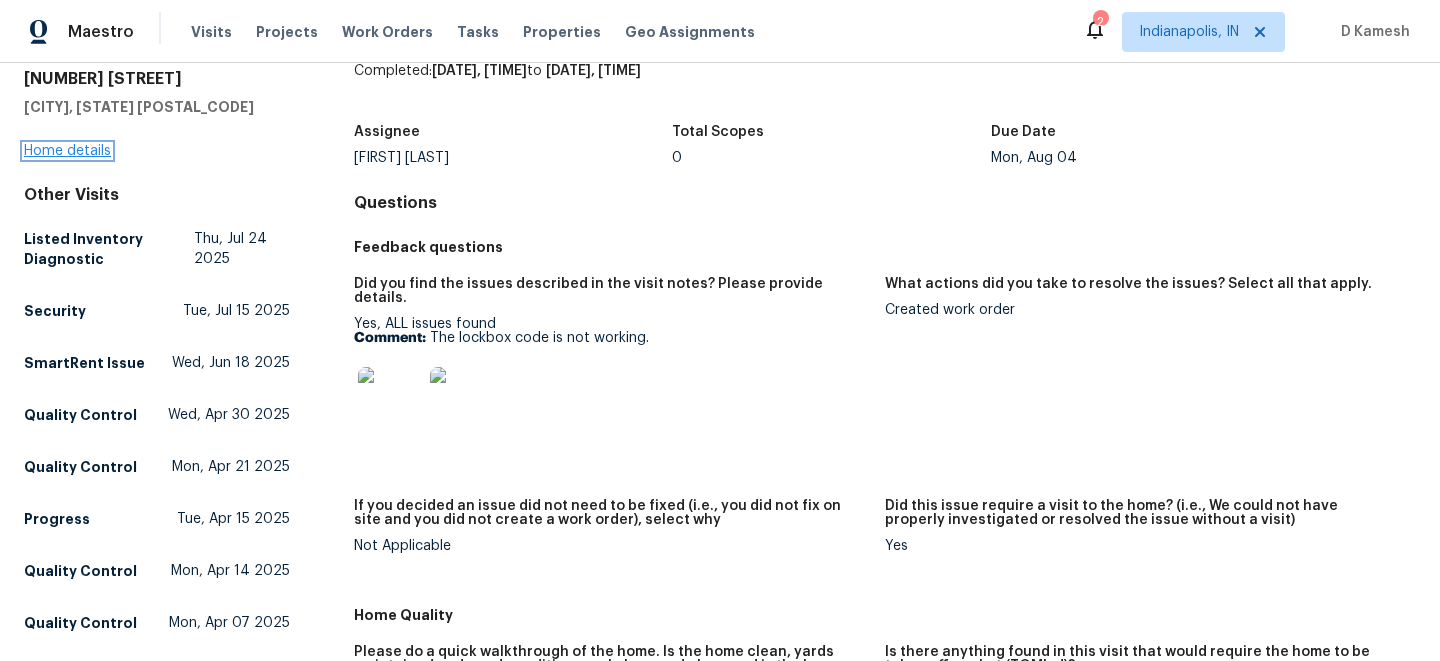 click on "Home details" at bounding box center [67, 151] 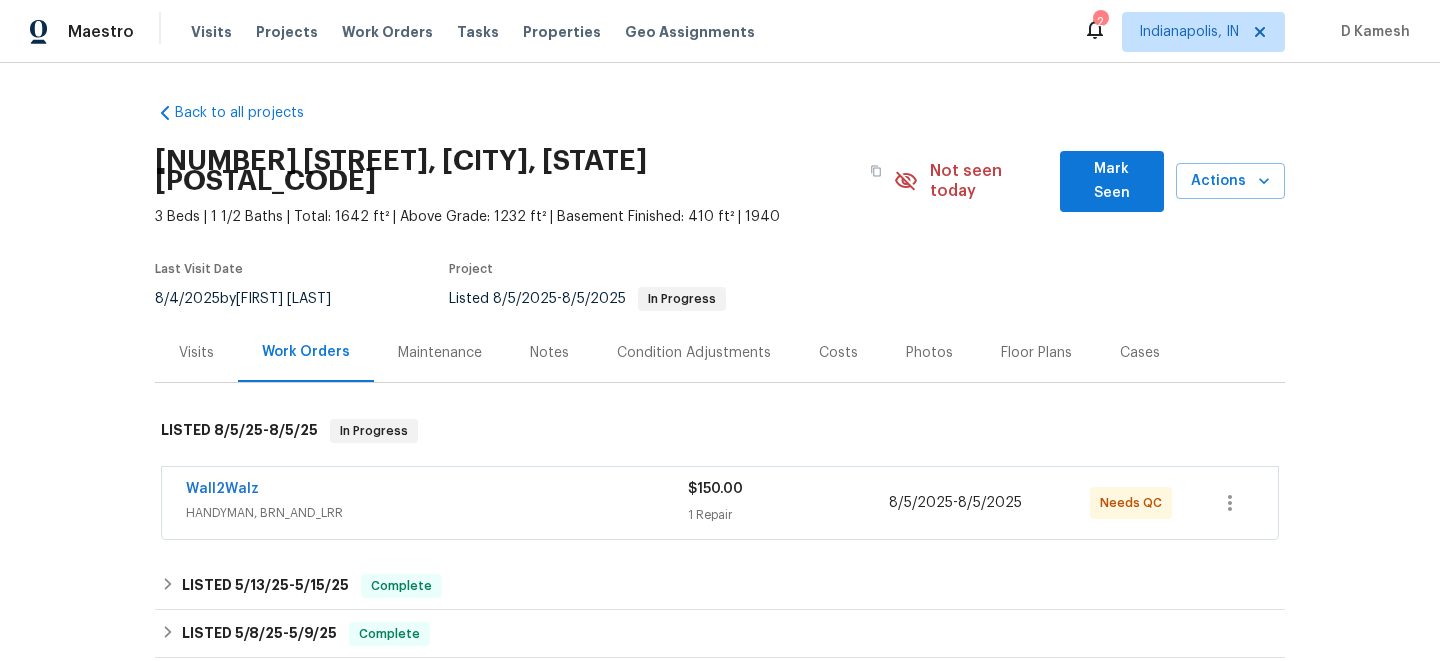 click on "Wall2Walz" at bounding box center [437, 491] 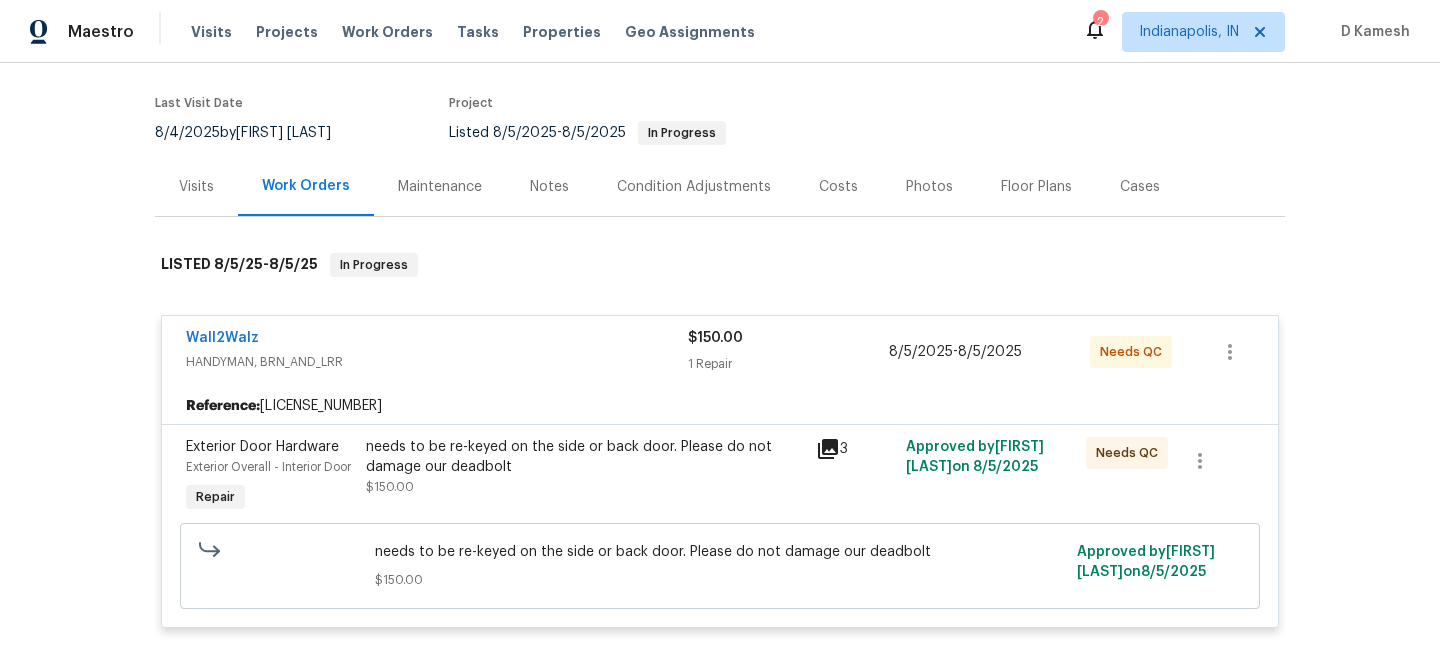 scroll, scrollTop: 172, scrollLeft: 0, axis: vertical 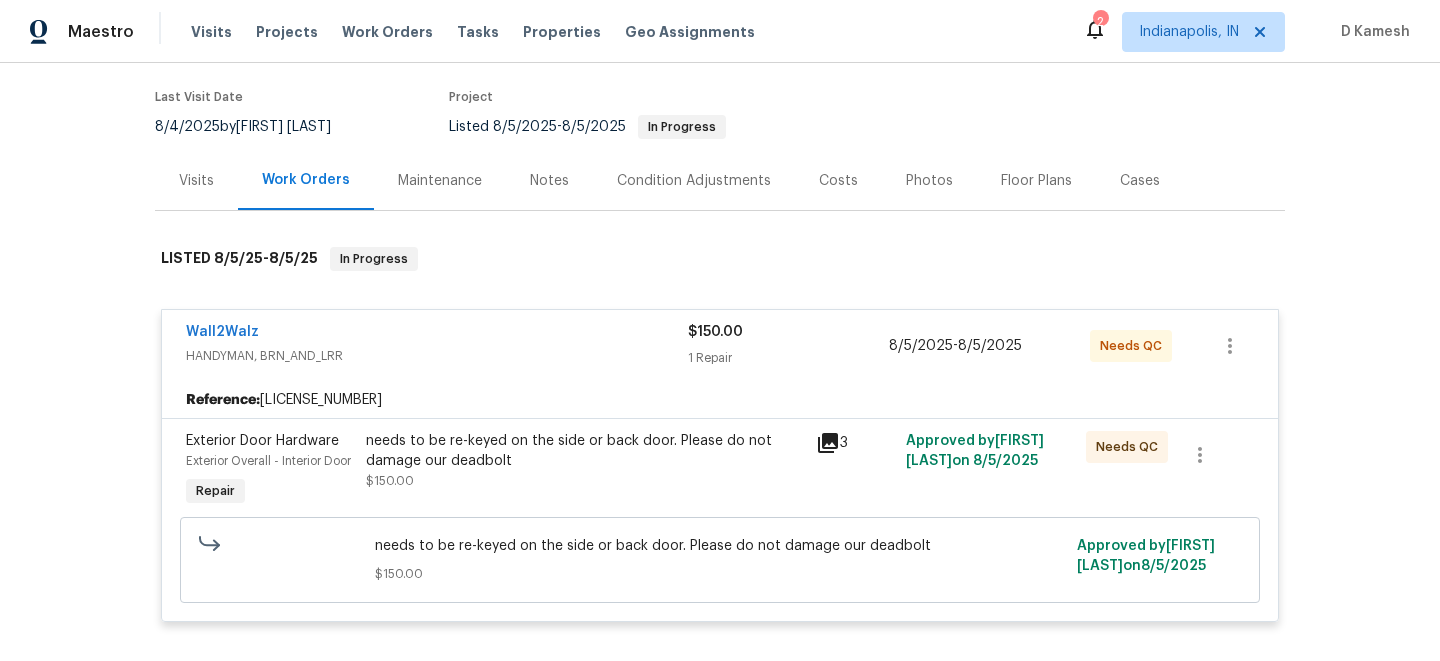 click on "Visits" at bounding box center [196, 181] 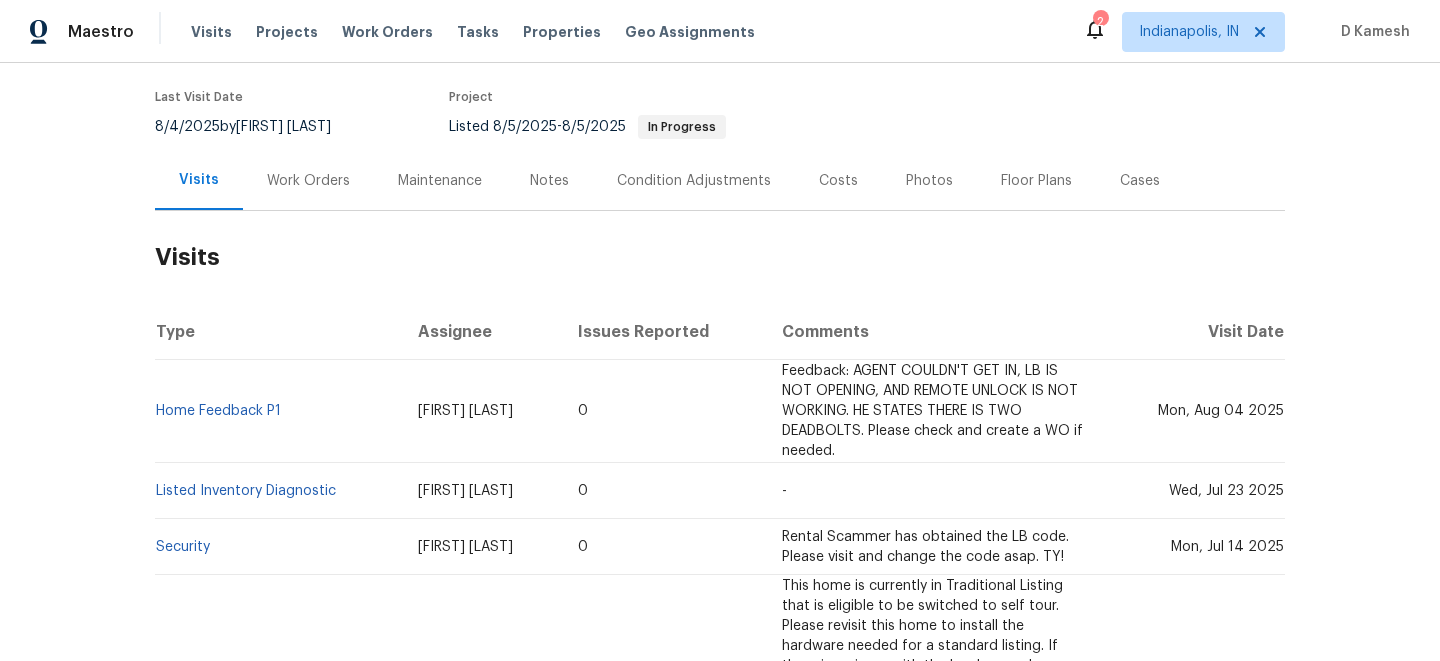 scroll, scrollTop: 279, scrollLeft: 0, axis: vertical 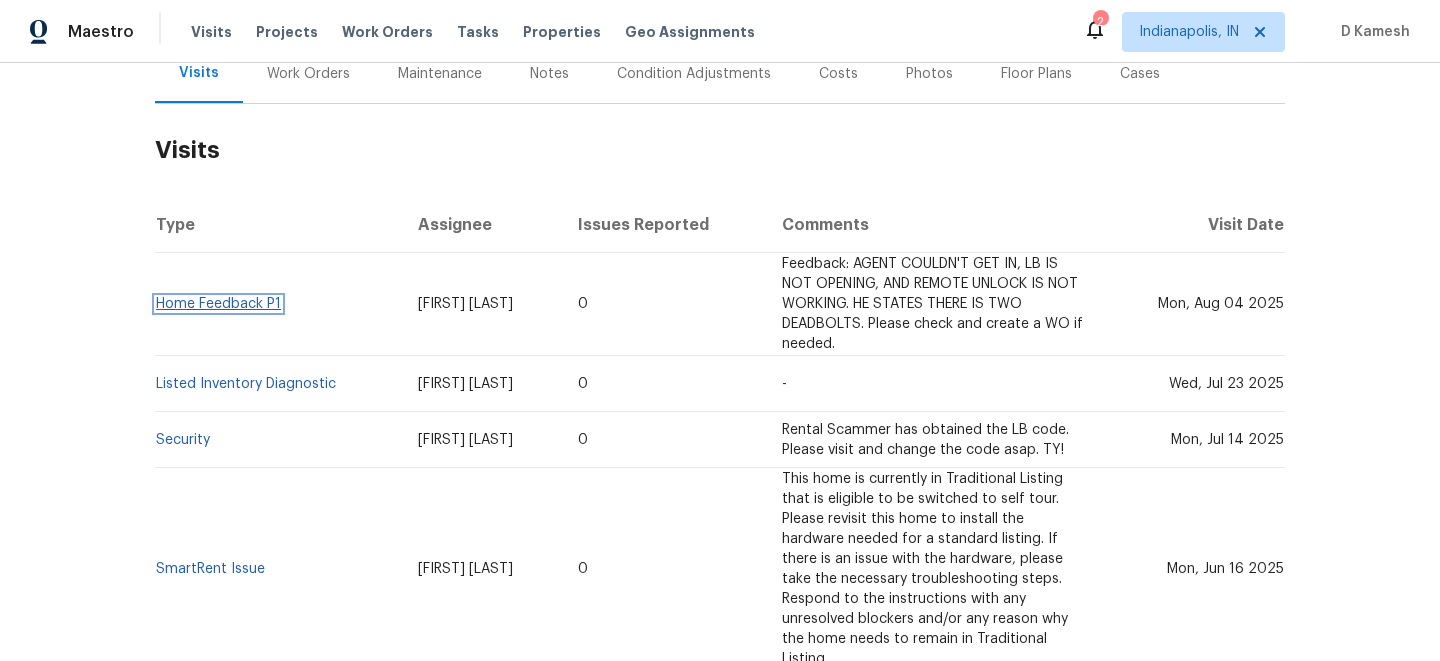 click on "Home Feedback P1" at bounding box center (218, 304) 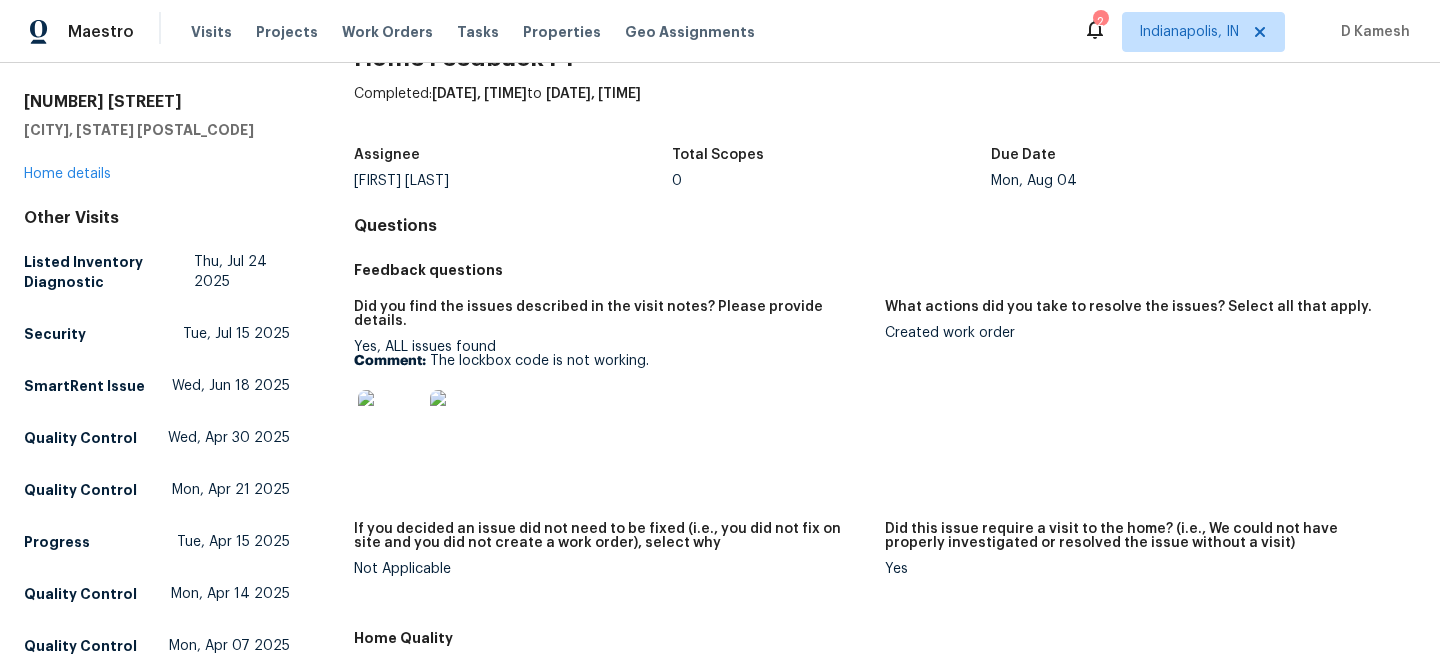 scroll, scrollTop: 57, scrollLeft: 0, axis: vertical 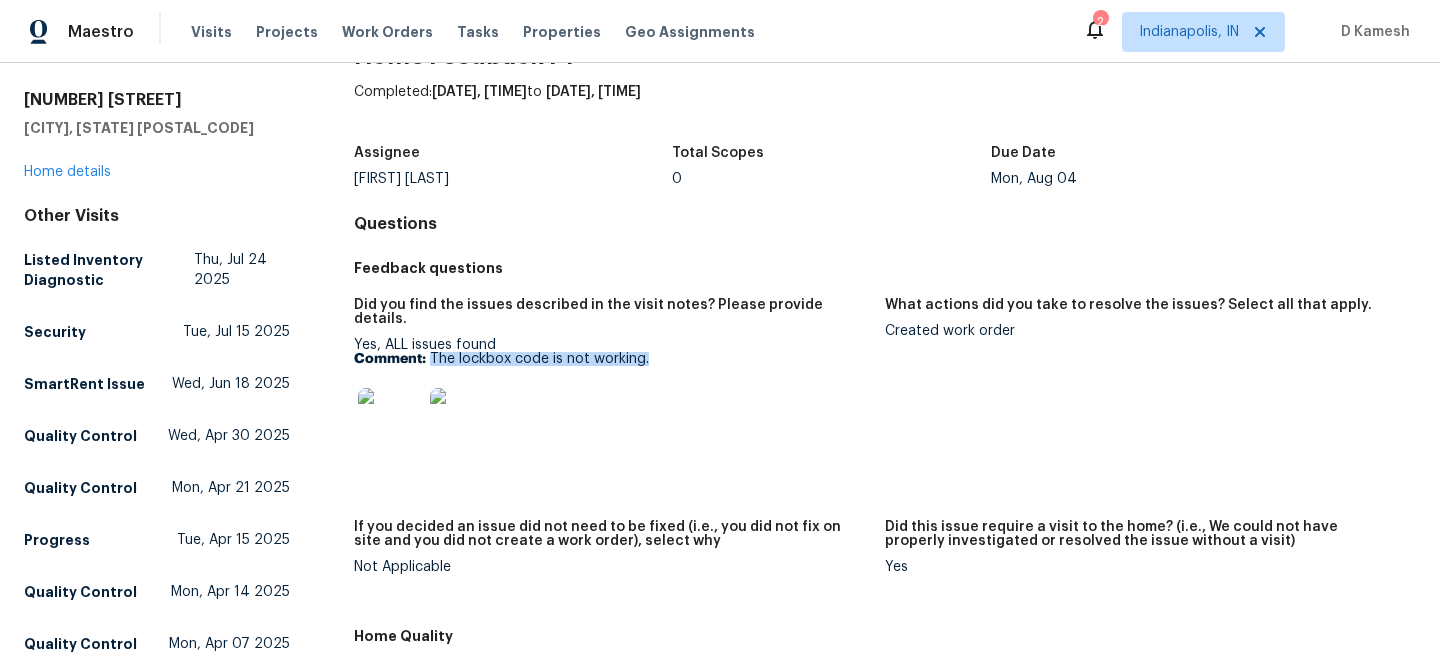 drag, startPoint x: 429, startPoint y: 343, endPoint x: 735, endPoint y: 343, distance: 306 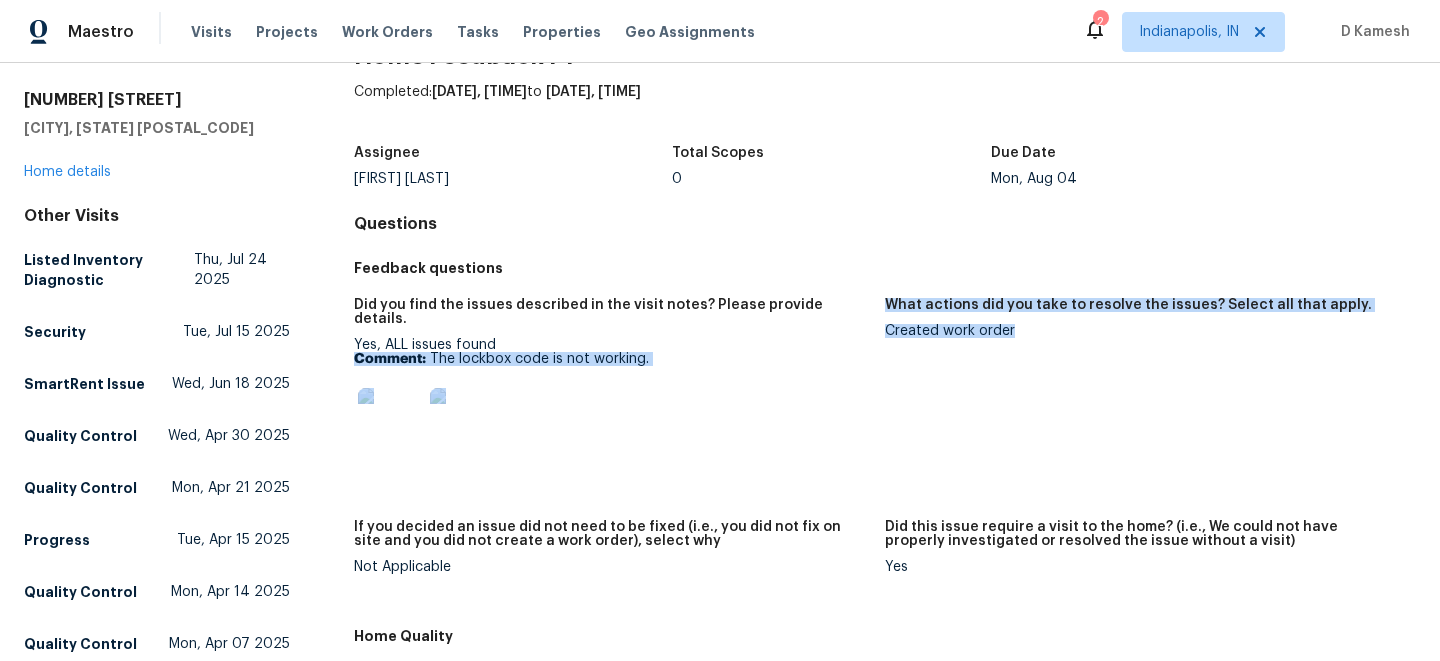 drag, startPoint x: 883, startPoint y: 328, endPoint x: 1031, endPoint y: 328, distance: 148 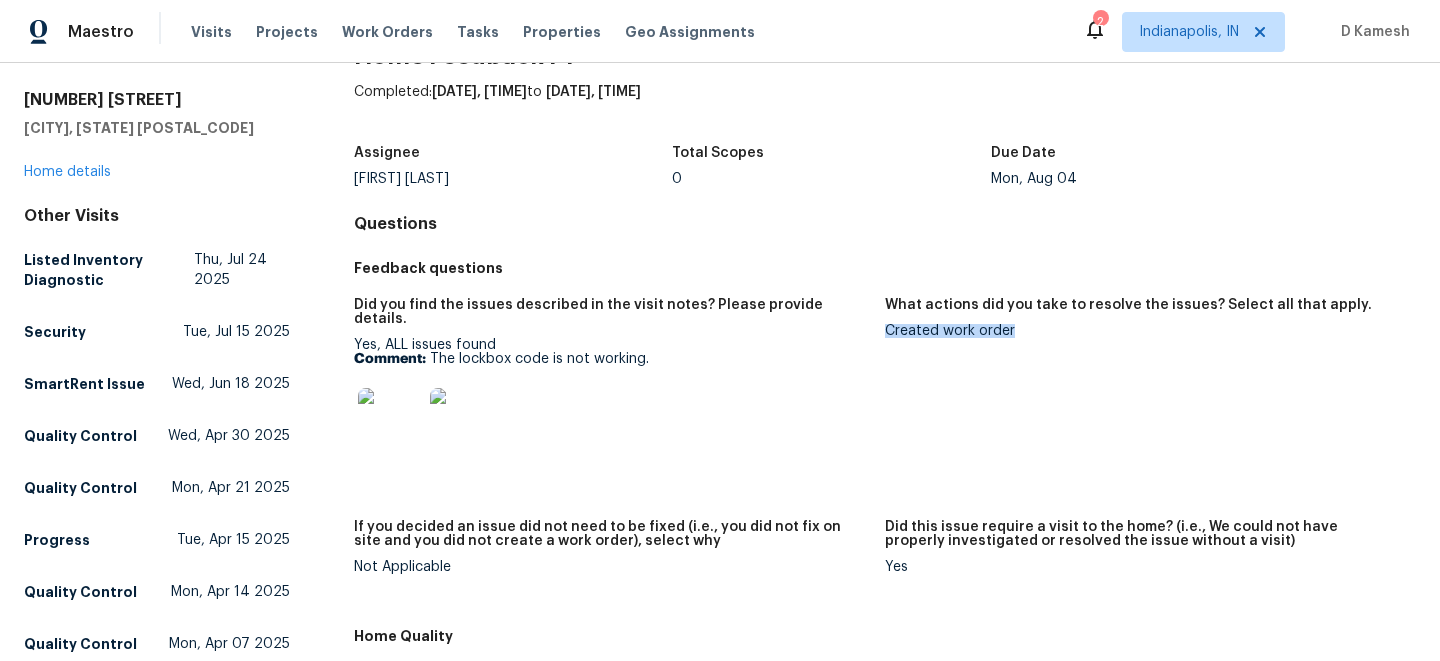 drag, startPoint x: 1017, startPoint y: 328, endPoint x: 888, endPoint y: 330, distance: 129.0155 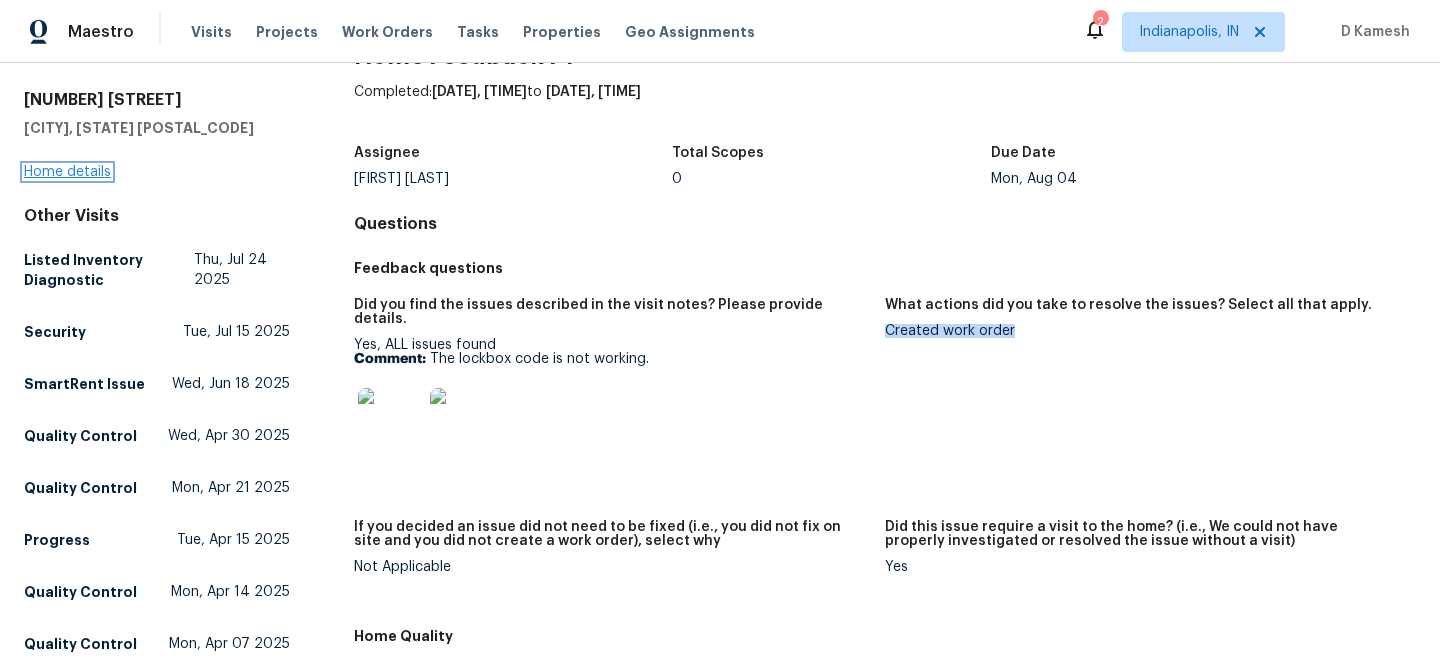 click on "Home details" at bounding box center [67, 172] 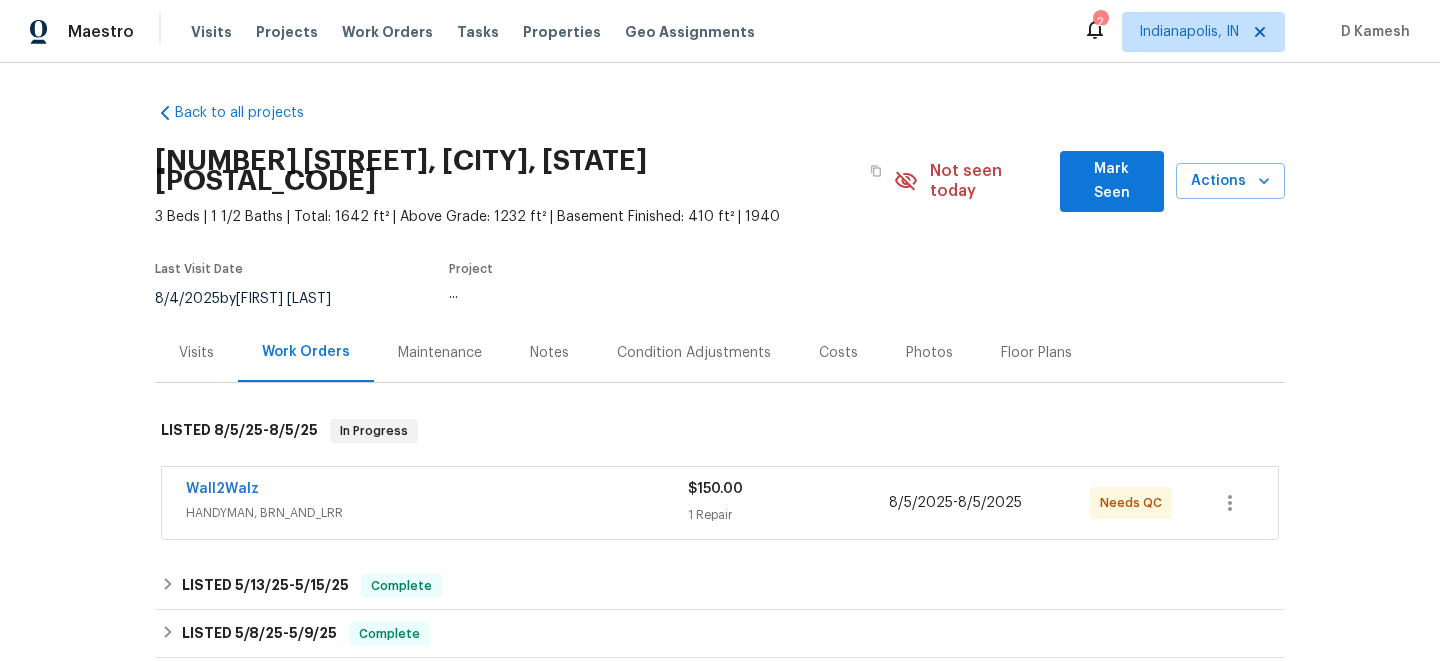 scroll, scrollTop: 70, scrollLeft: 0, axis: vertical 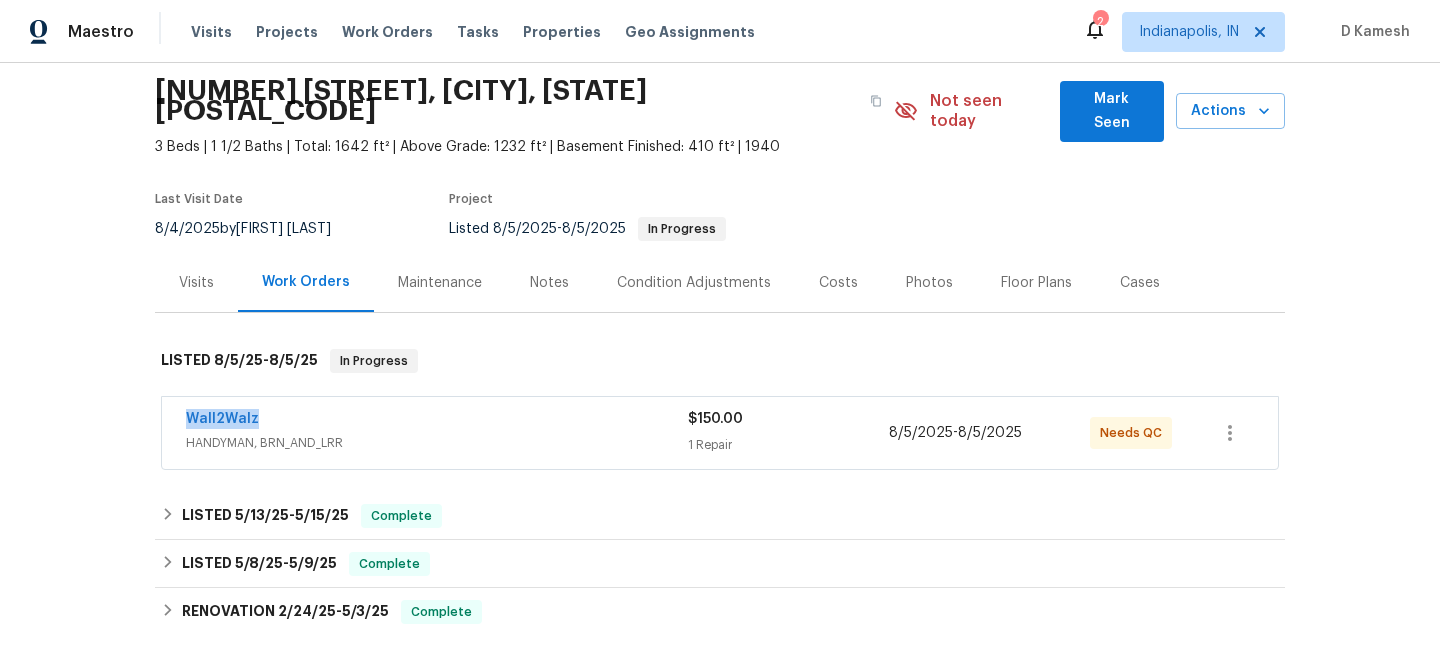 drag, startPoint x: 174, startPoint y: 399, endPoint x: 341, endPoint y: 399, distance: 167 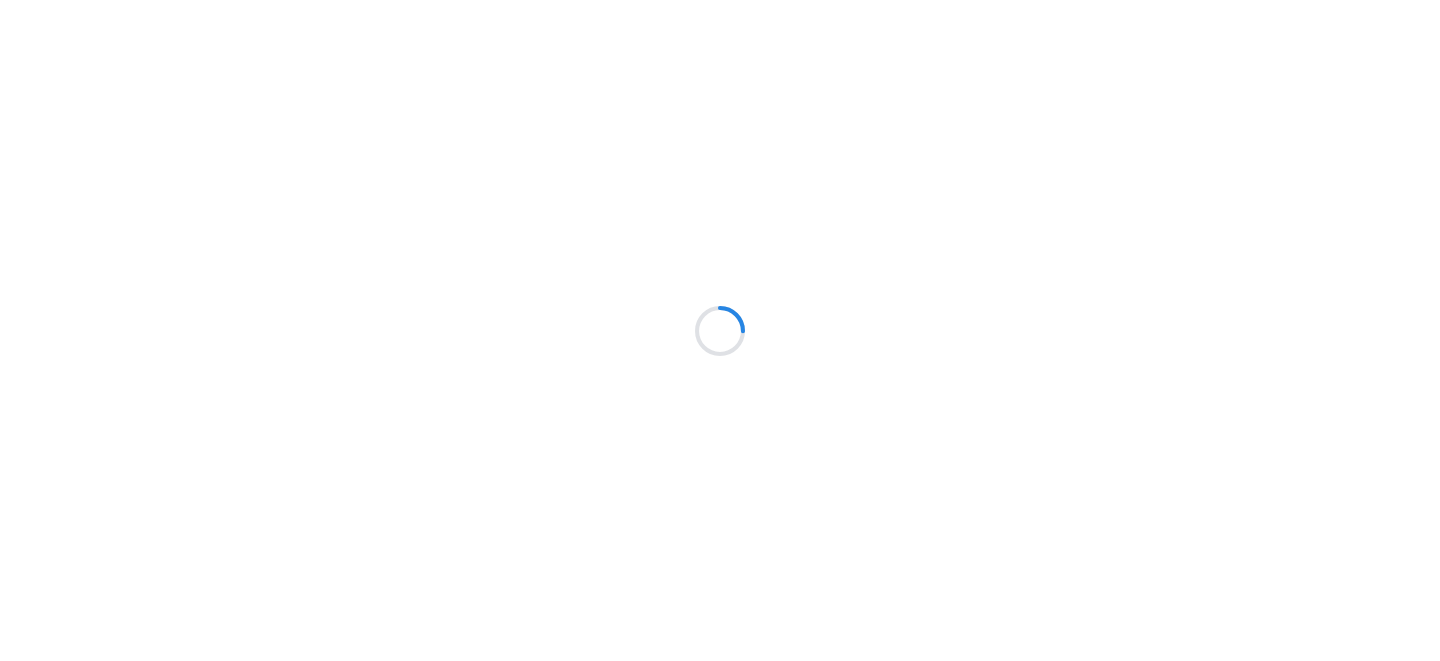 scroll, scrollTop: 0, scrollLeft: 0, axis: both 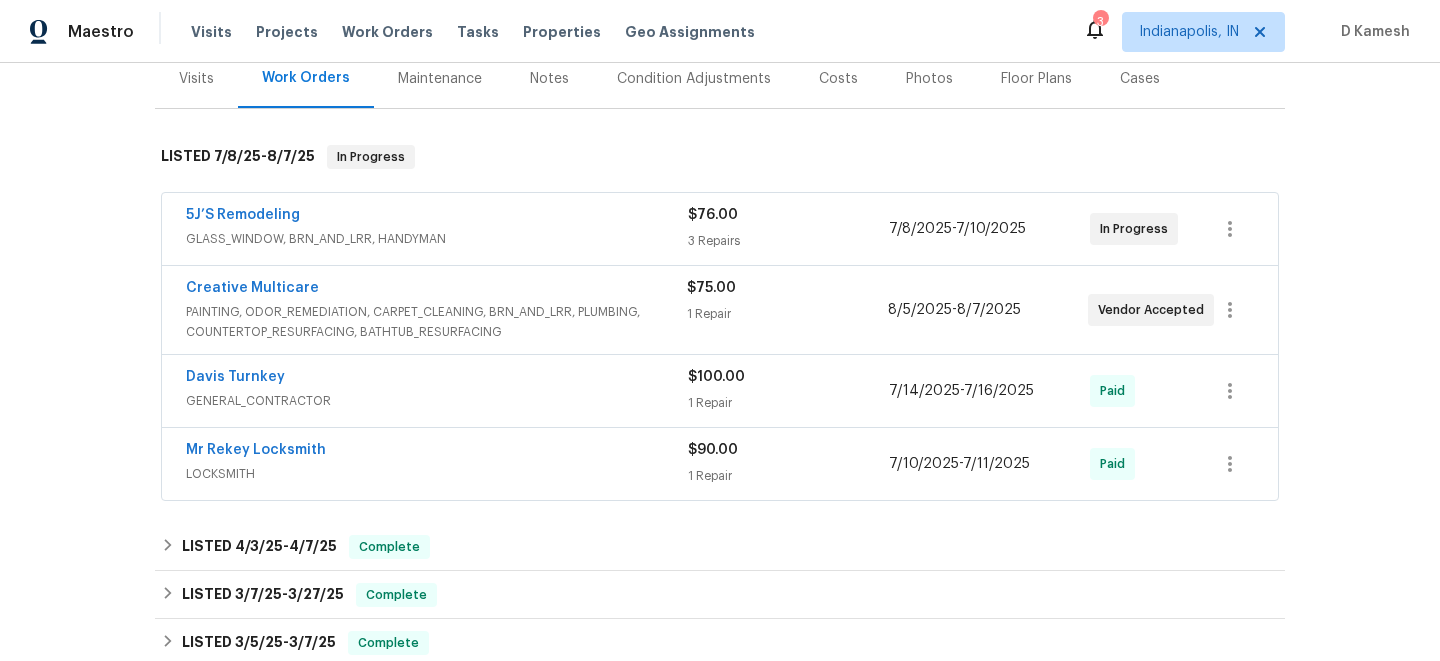click on "GLASS_WINDOW, BRN_AND_LRR, HANDYMAN" at bounding box center [437, 239] 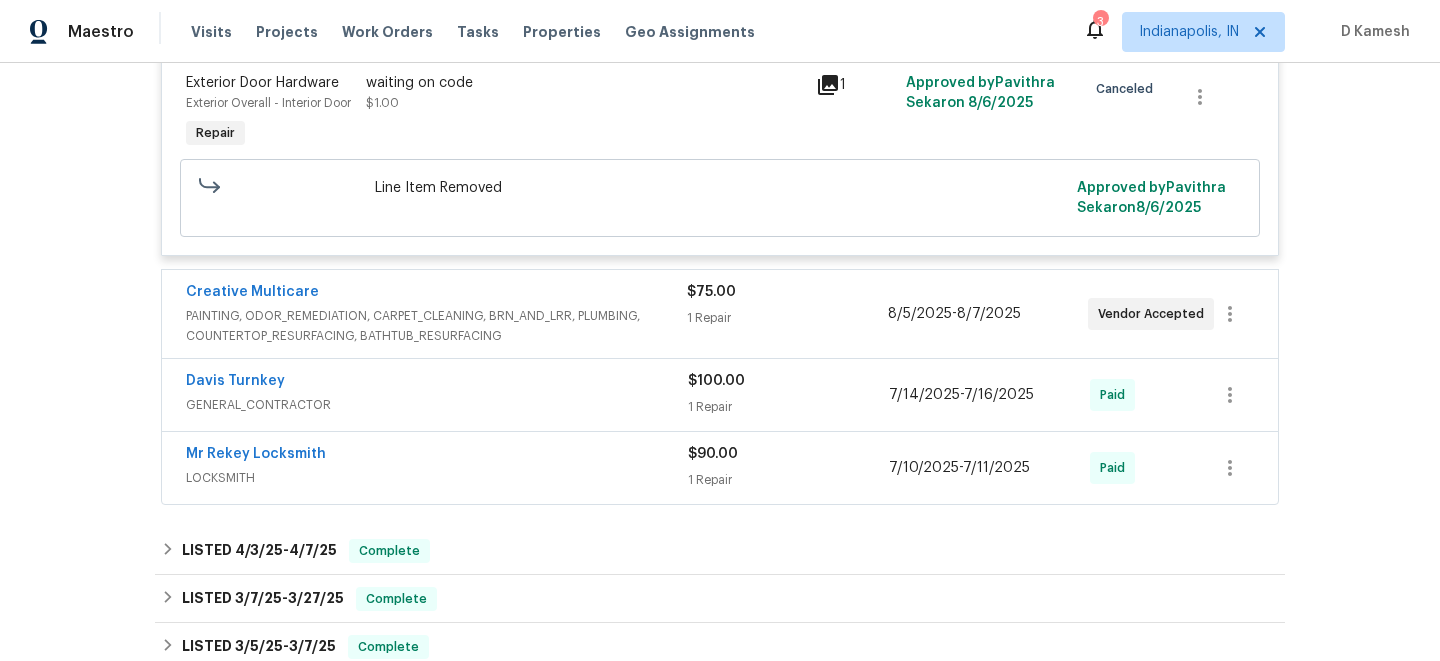 scroll, scrollTop: 925, scrollLeft: 0, axis: vertical 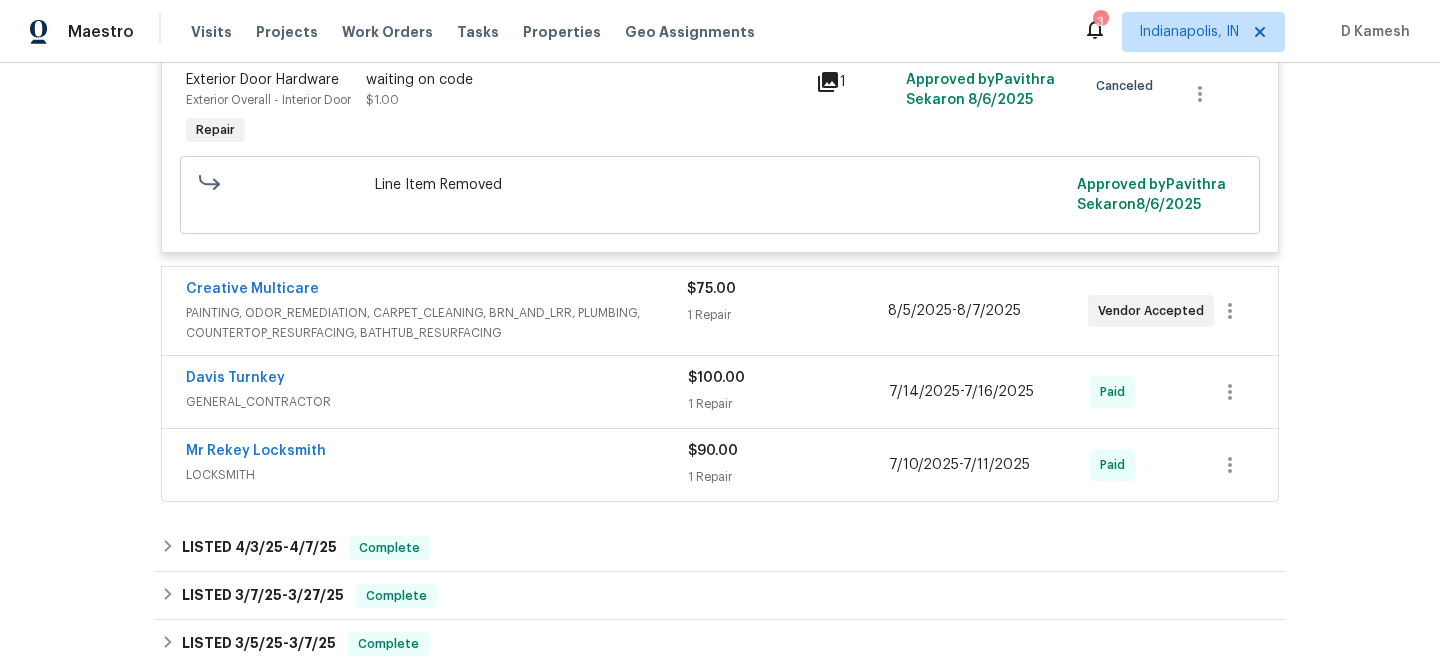 click on "PAINTING, ODOR_REMEDIATION, CARPET_CLEANING, BRN_AND_LRR, PLUMBING, COUNTERTOP_RESURFACING, BATHTUB_RESURFACING" at bounding box center [436, 323] 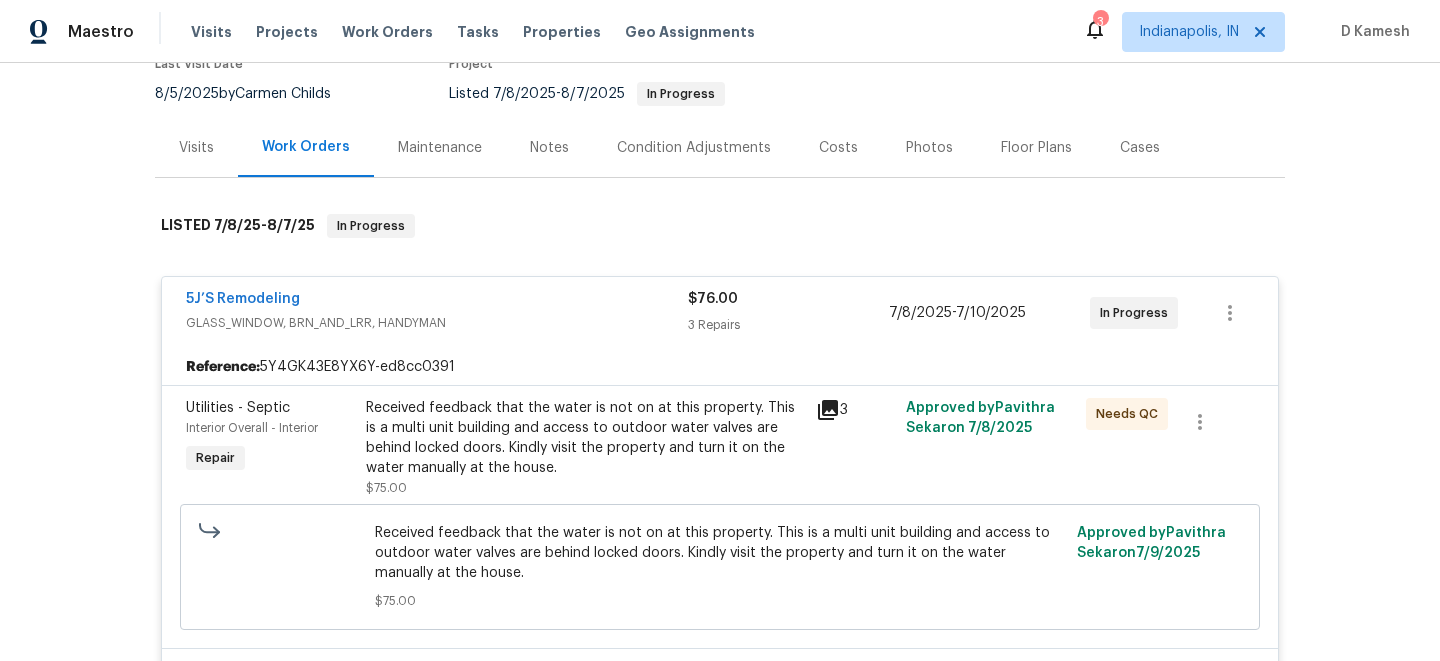 scroll, scrollTop: 212, scrollLeft: 0, axis: vertical 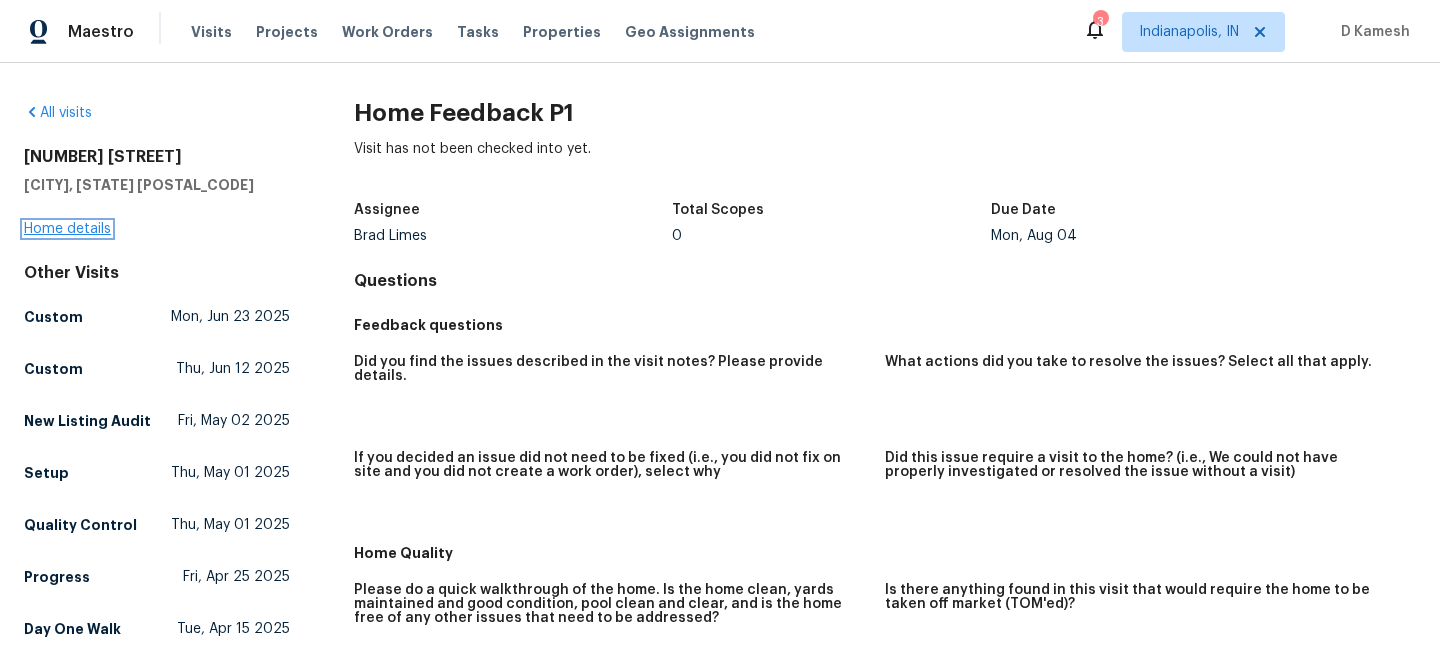 click on "Home details" at bounding box center (67, 229) 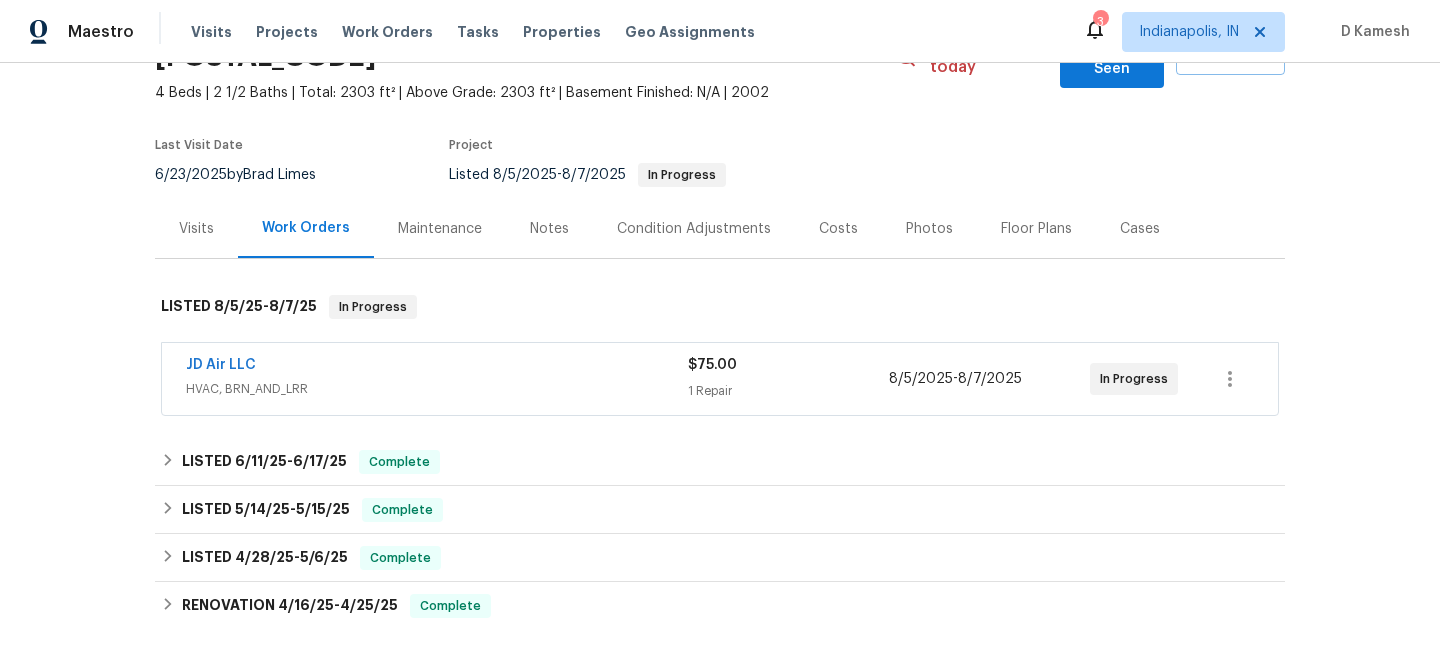 scroll, scrollTop: 151, scrollLeft: 0, axis: vertical 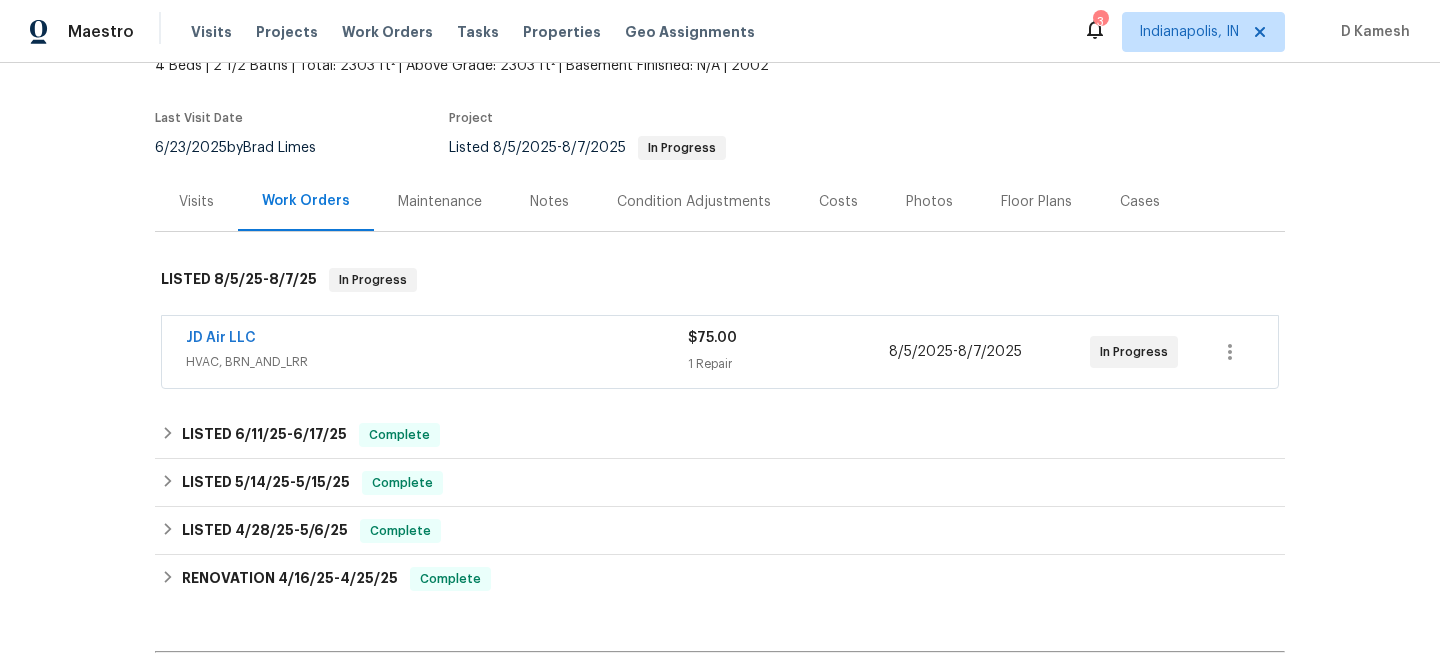 click on "JD Air LLC" at bounding box center [437, 340] 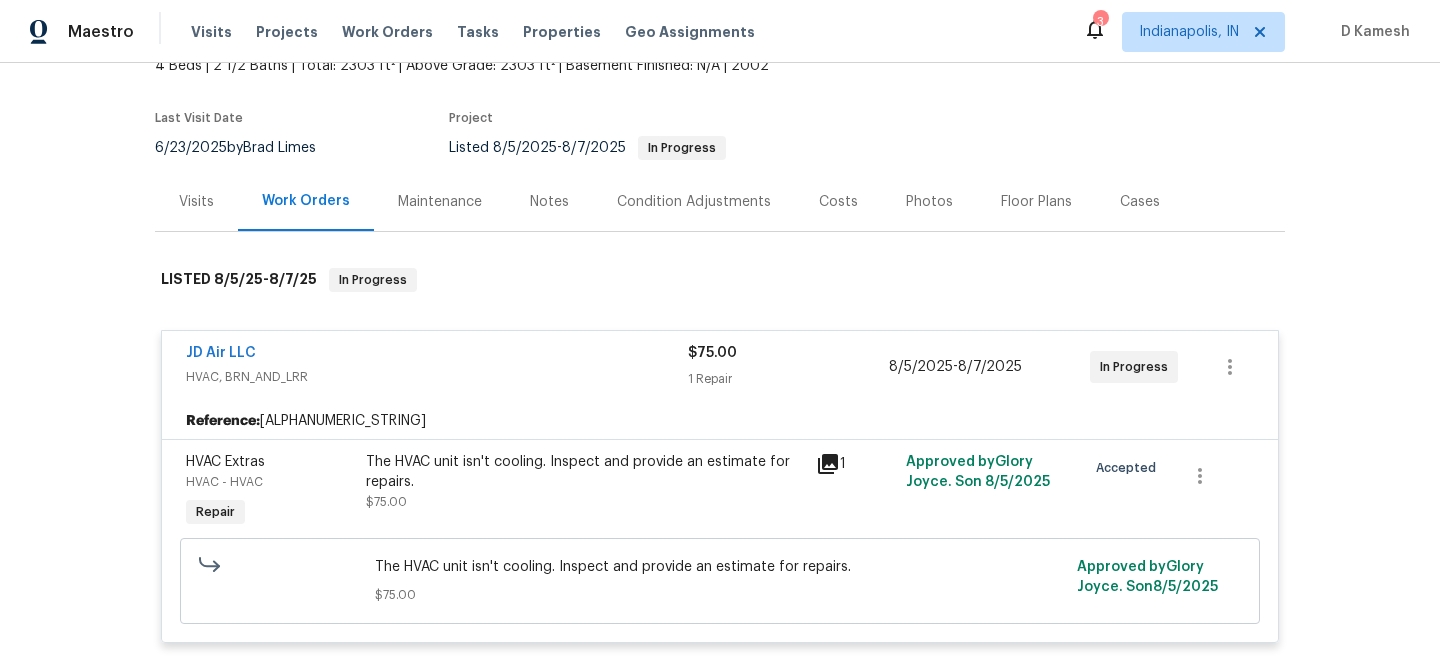 click on "JD Air LLC" at bounding box center [437, 355] 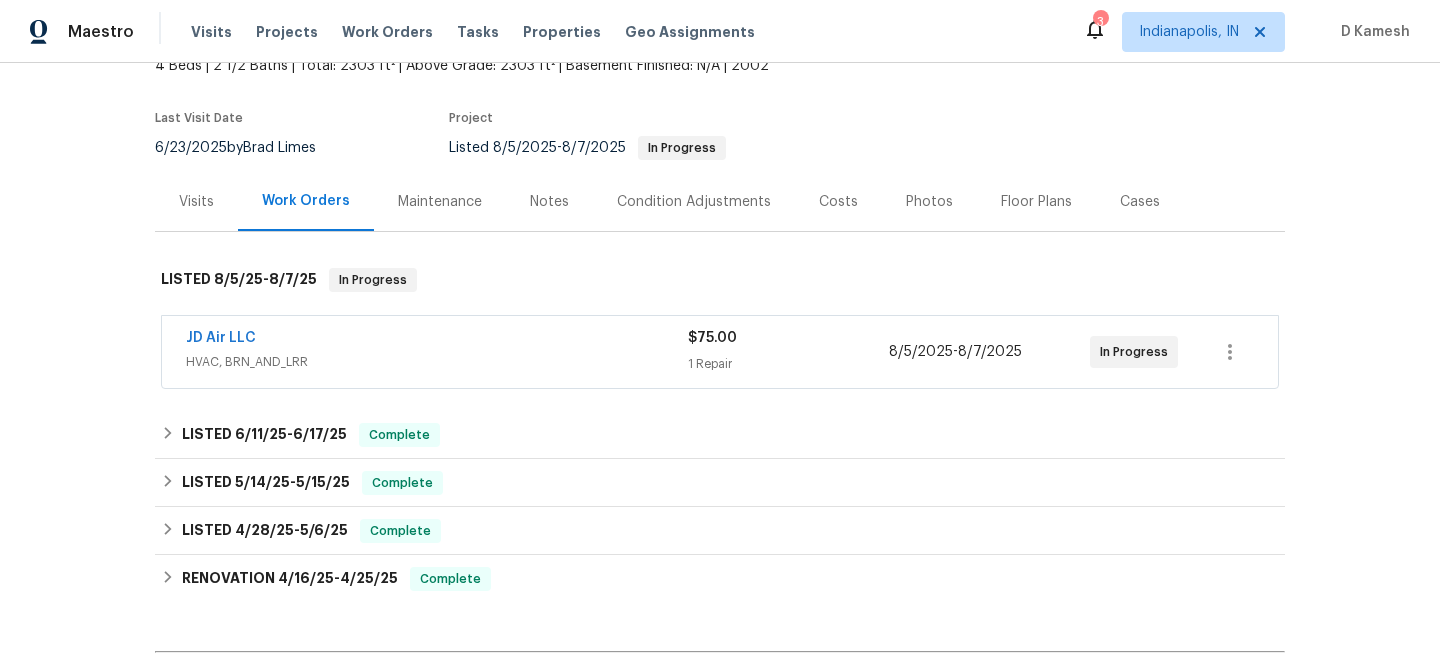 click on "Visits" at bounding box center [196, 202] 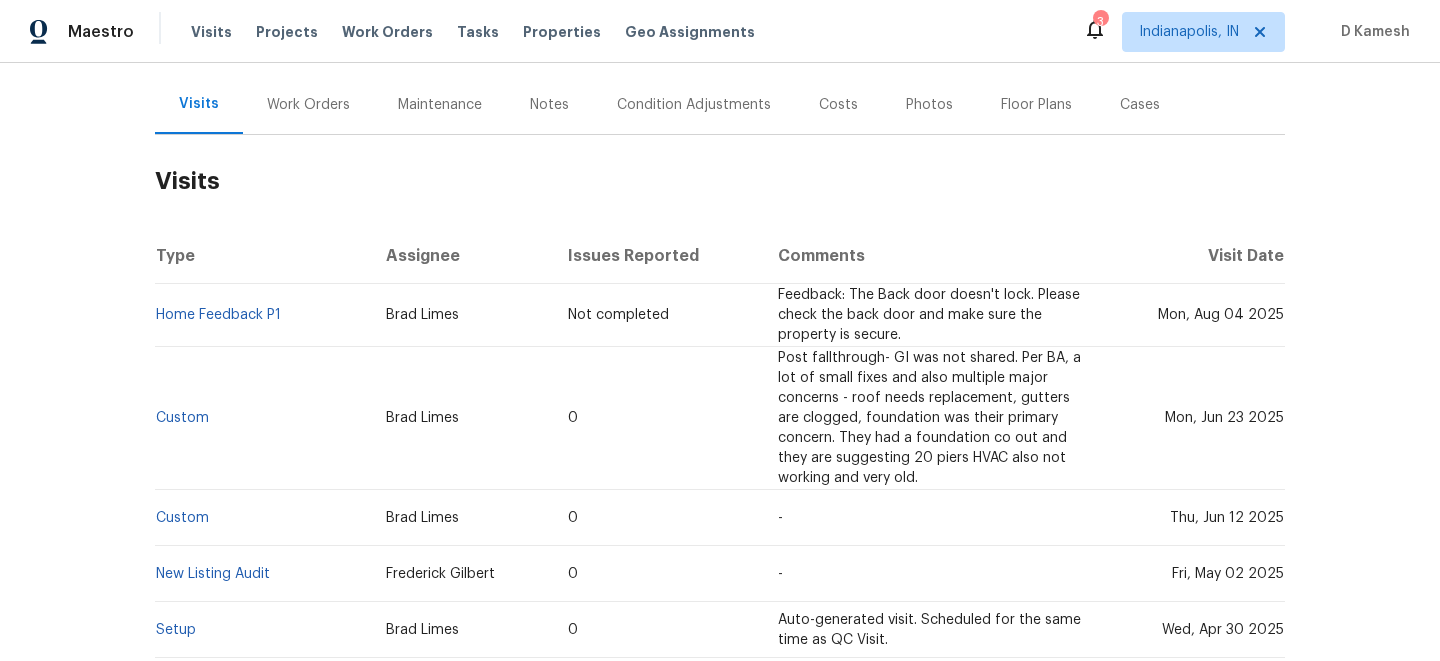 scroll, scrollTop: 266, scrollLeft: 0, axis: vertical 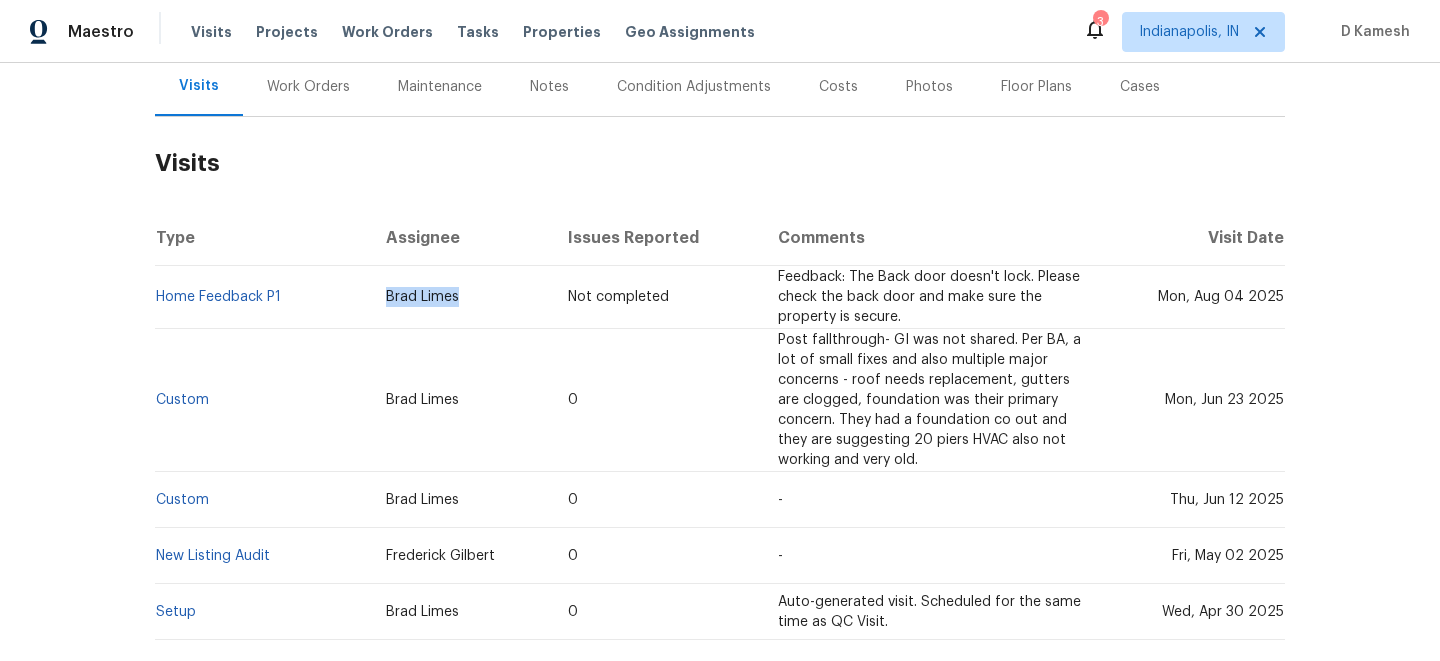 drag, startPoint x: 470, startPoint y: 281, endPoint x: 388, endPoint y: 274, distance: 82.29824 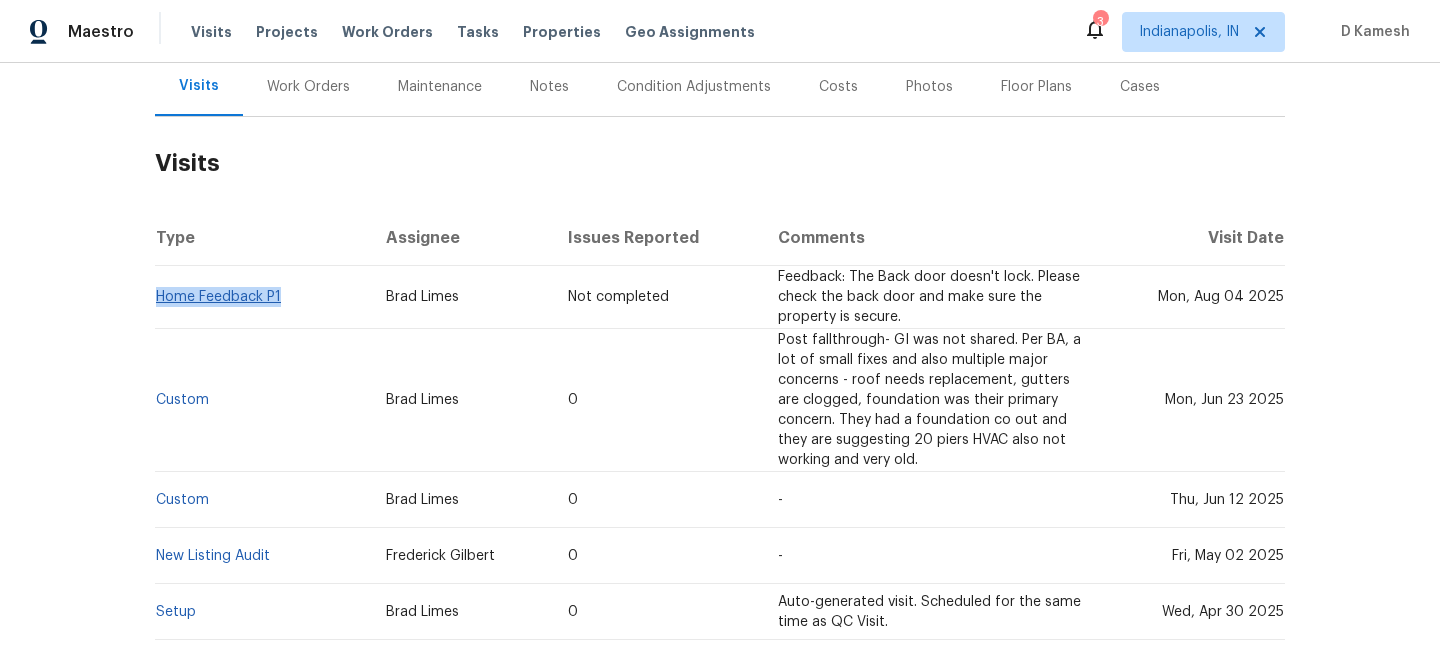 drag, startPoint x: 286, startPoint y: 280, endPoint x: 159, endPoint y: 278, distance: 127.01575 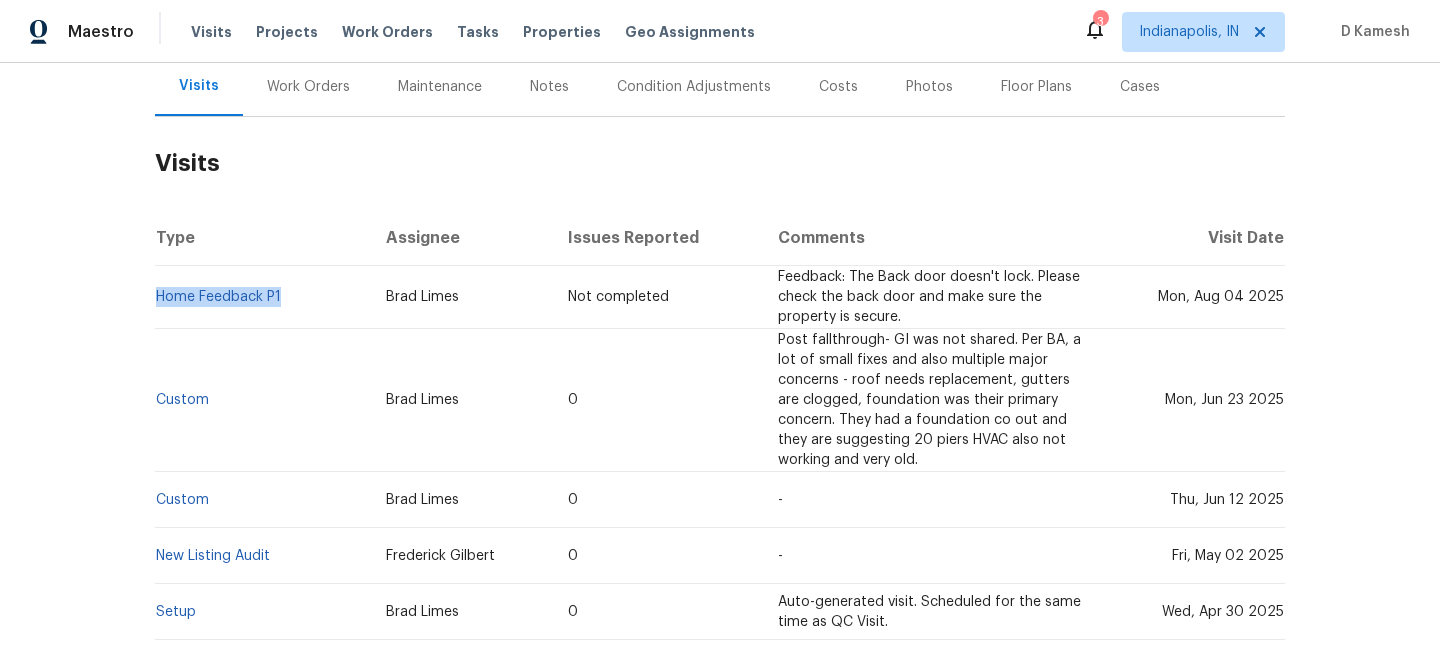 copy on "Home Feedback P1" 